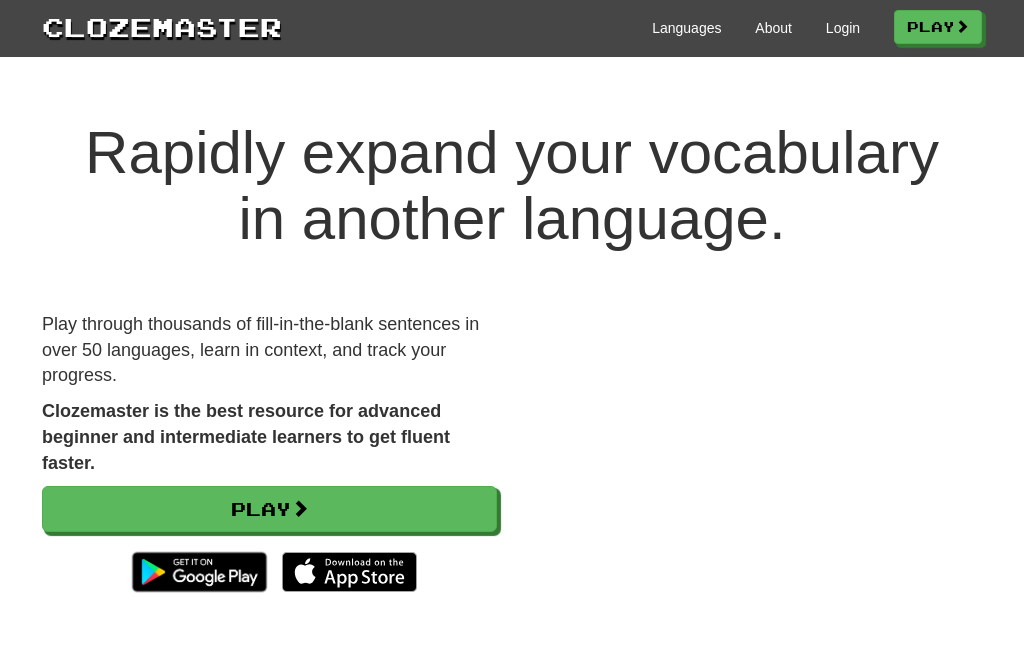 scroll, scrollTop: 0, scrollLeft: 0, axis: both 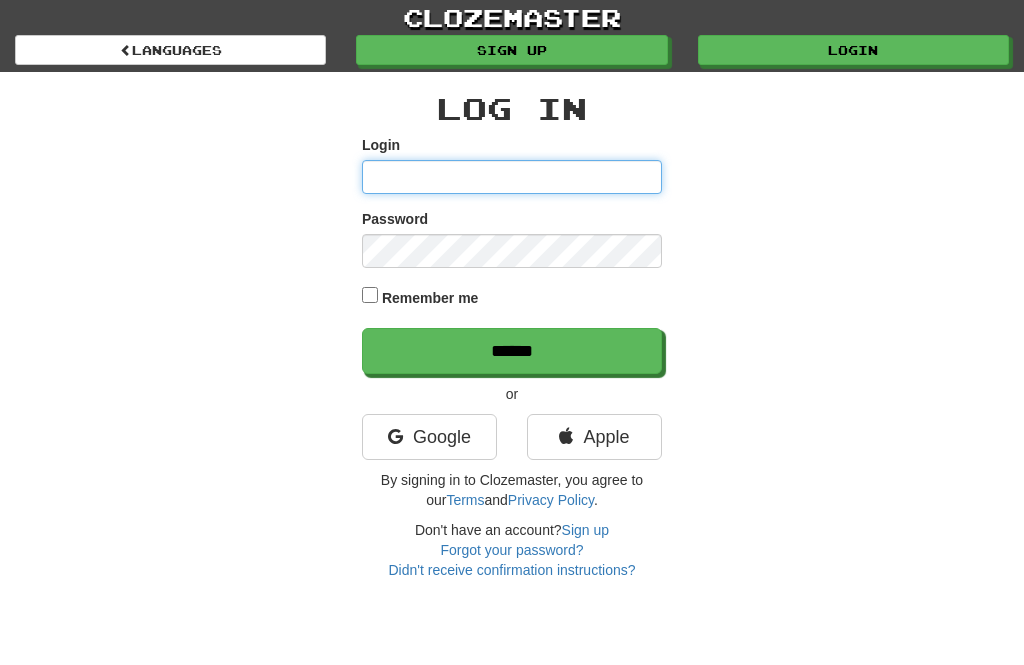 type on "********" 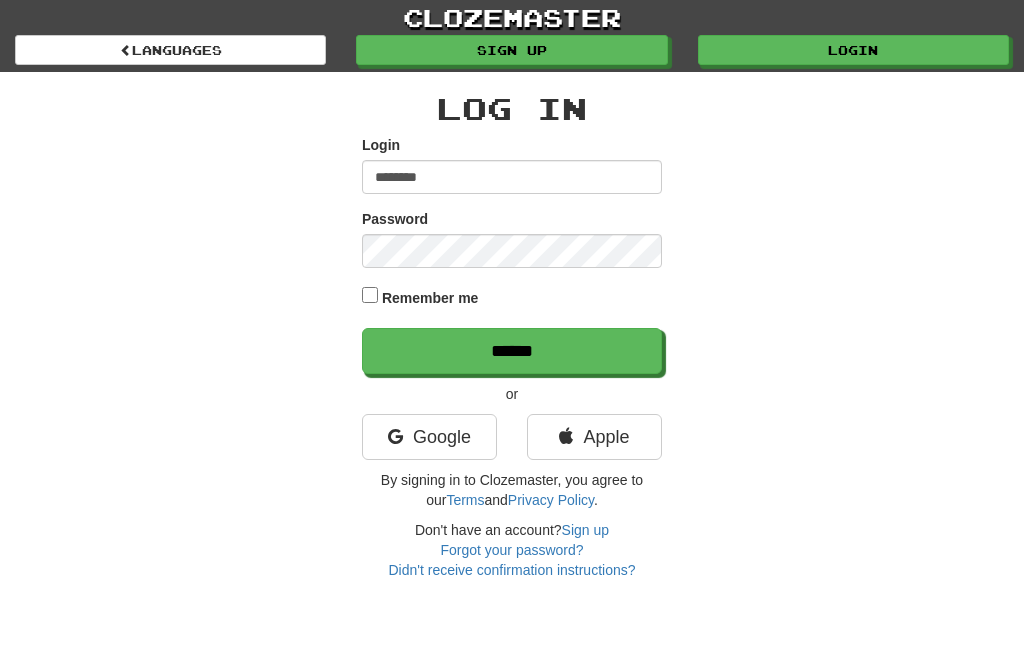 click on "******" at bounding box center [512, 351] 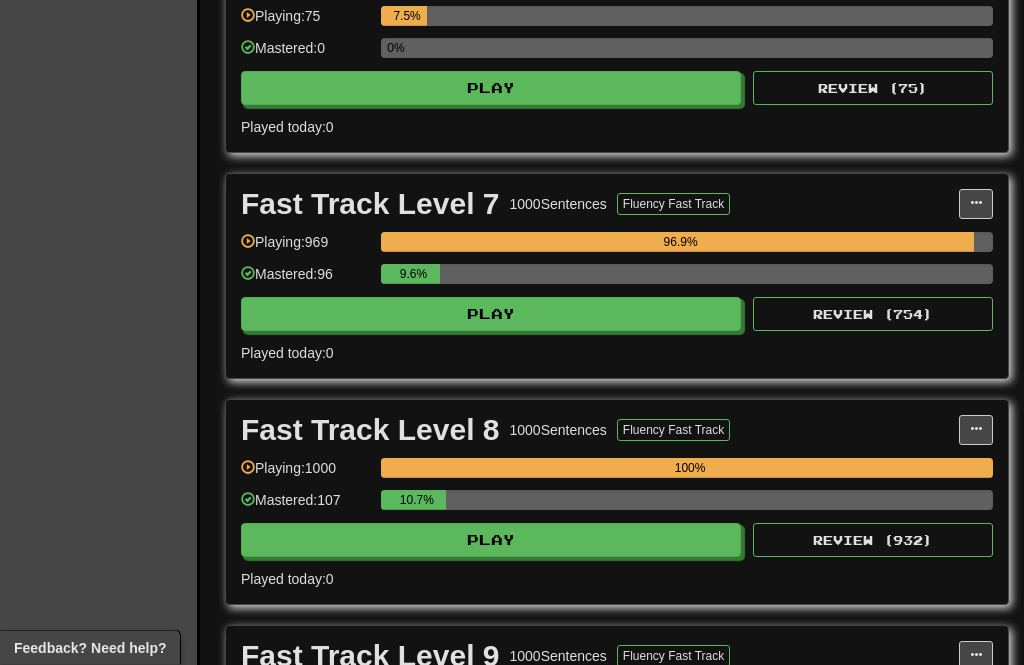 scroll, scrollTop: 1434, scrollLeft: 0, axis: vertical 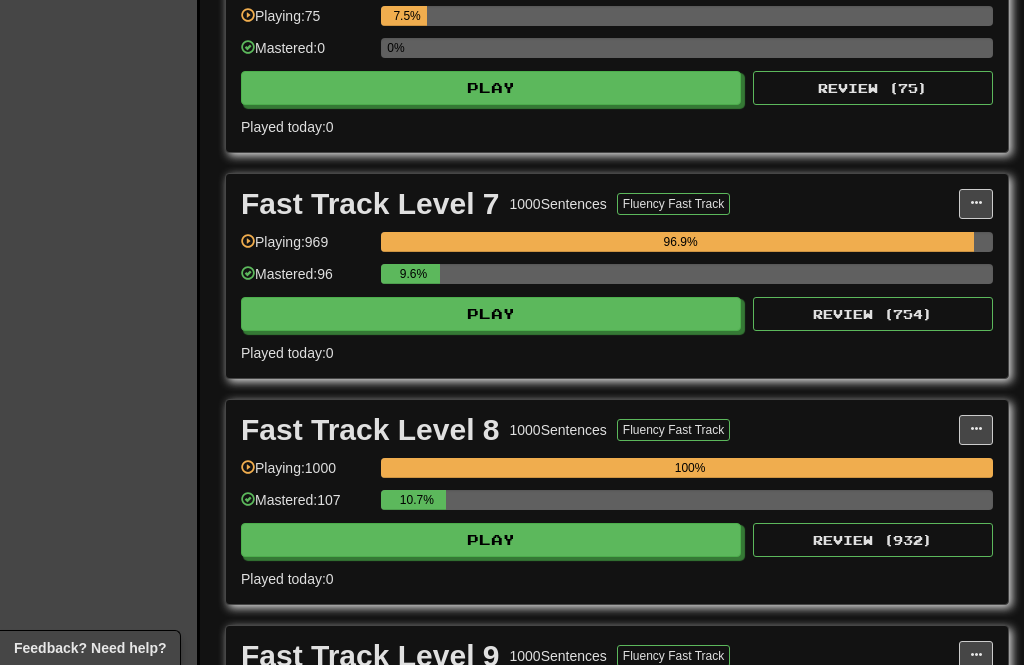 click on "Play" at bounding box center (491, 314) 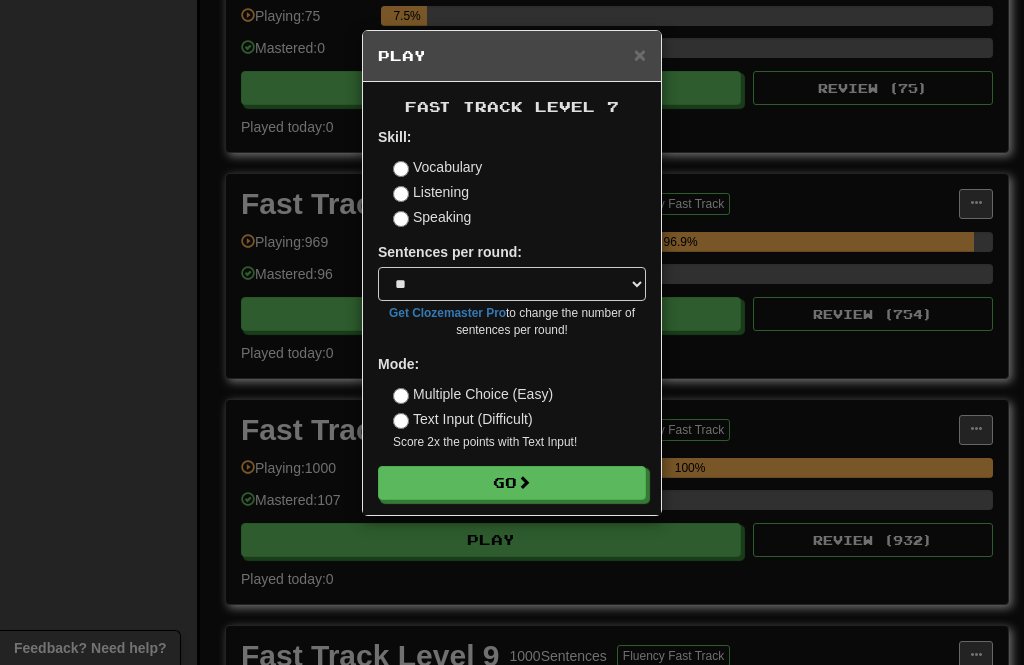 click on "Go" at bounding box center (512, 483) 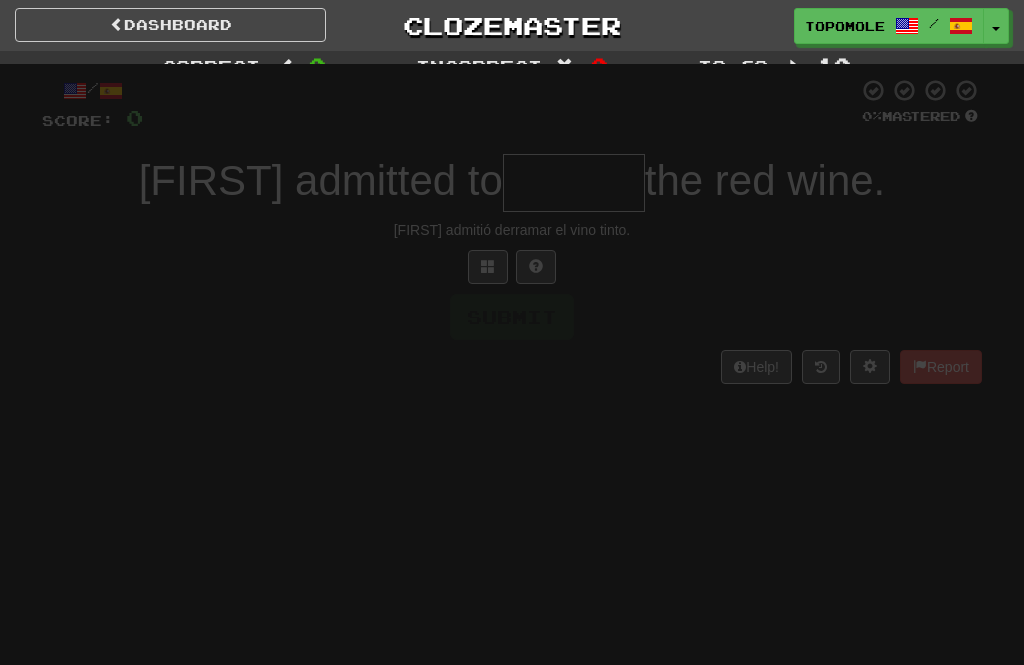 scroll, scrollTop: 0, scrollLeft: 0, axis: both 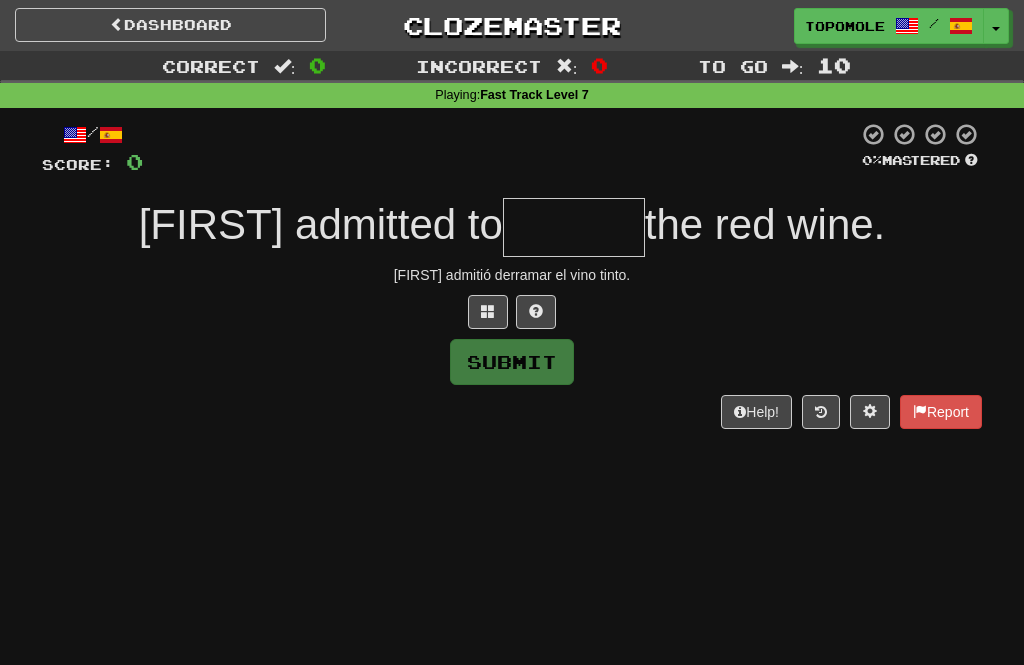 click at bounding box center [574, 227] 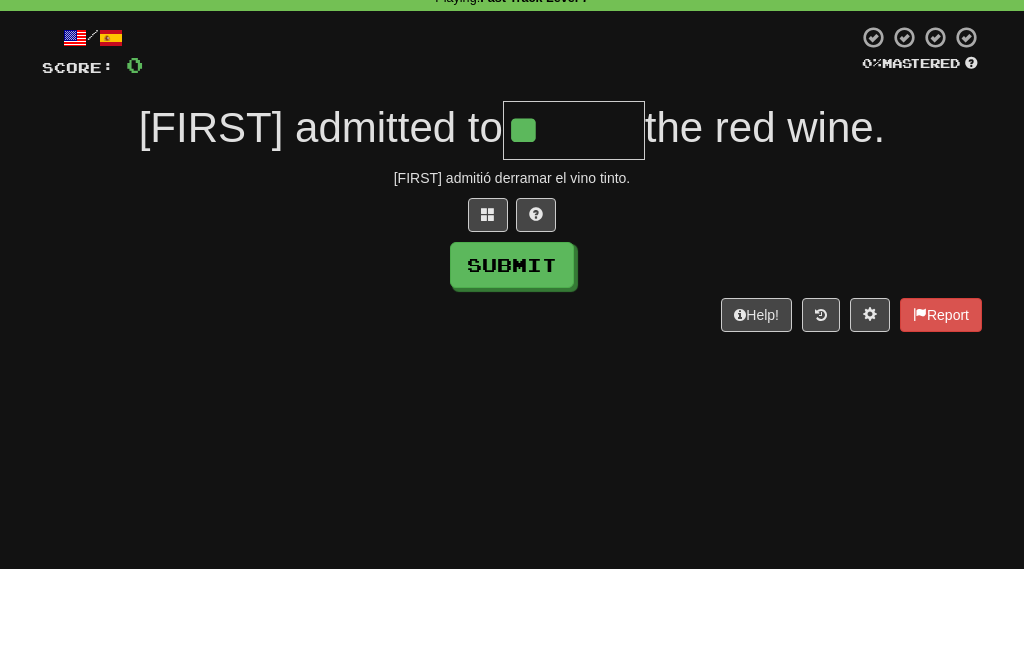 click at bounding box center (488, 311) 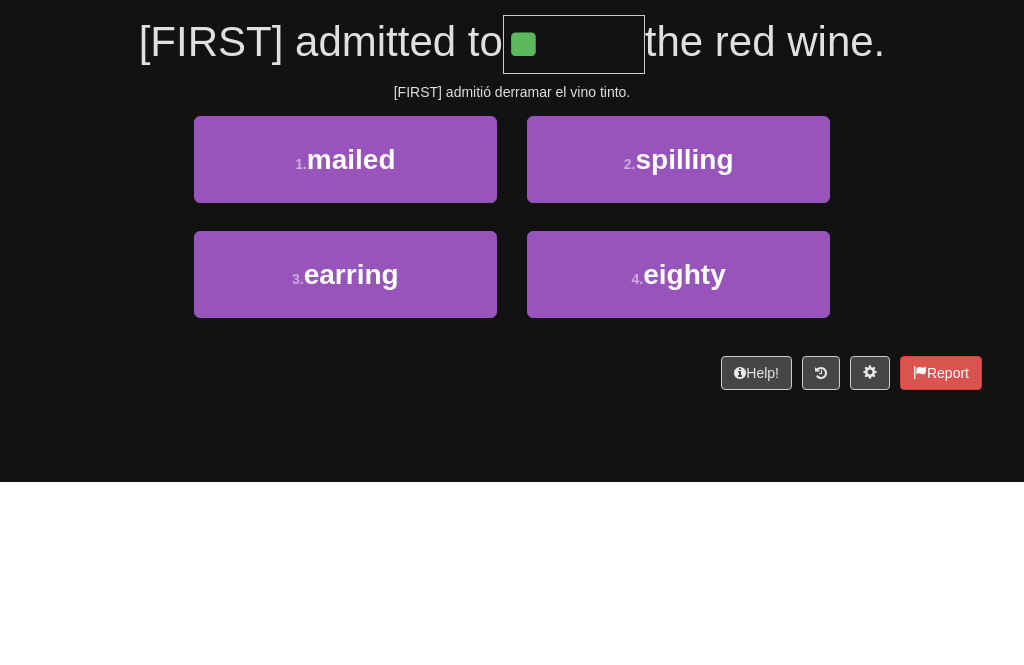 click on "spilling" at bounding box center (684, 342) 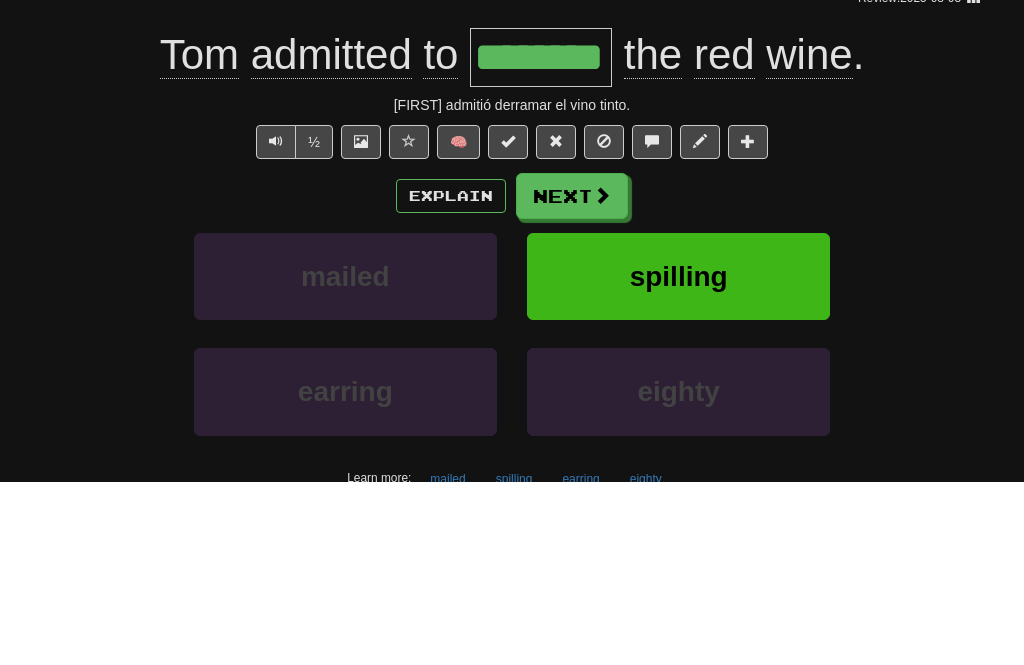 scroll, scrollTop: 183, scrollLeft: 0, axis: vertical 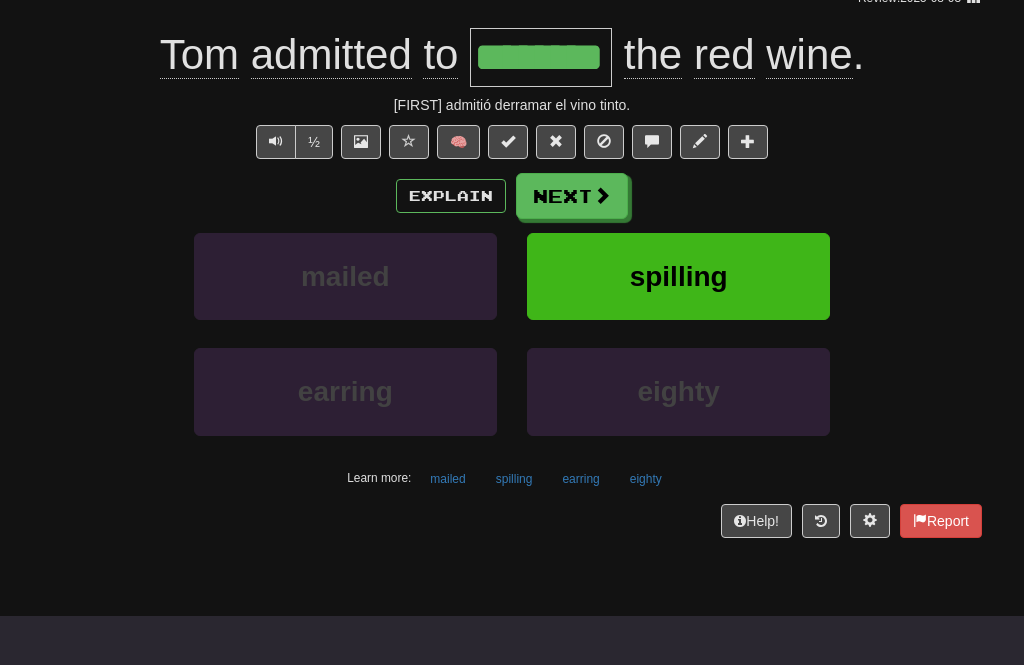 click on "Next" at bounding box center [572, 196] 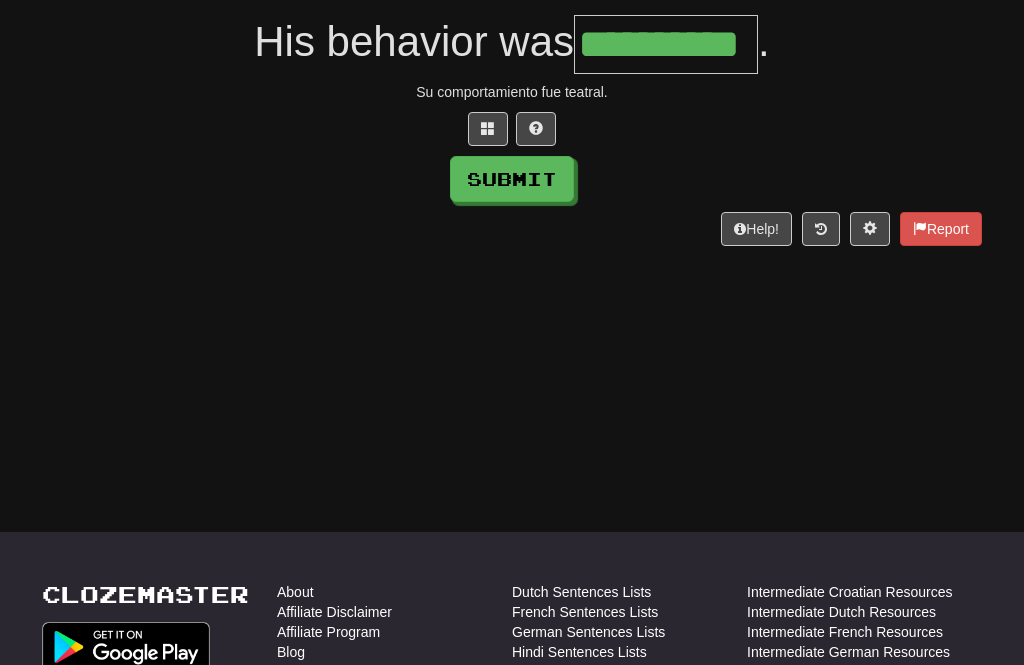 type on "**********" 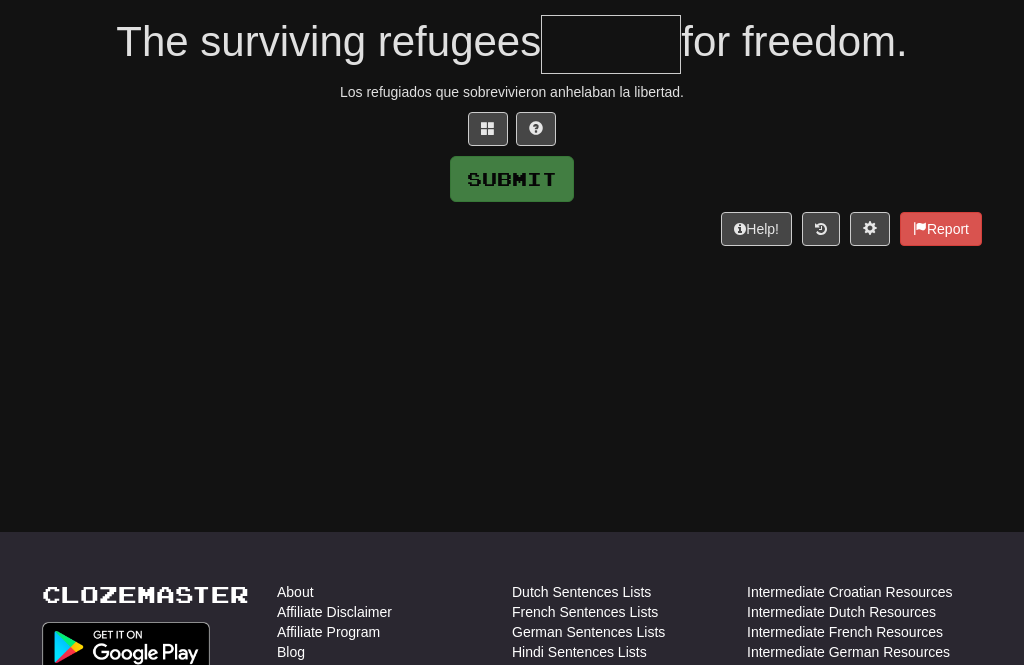 type on "*" 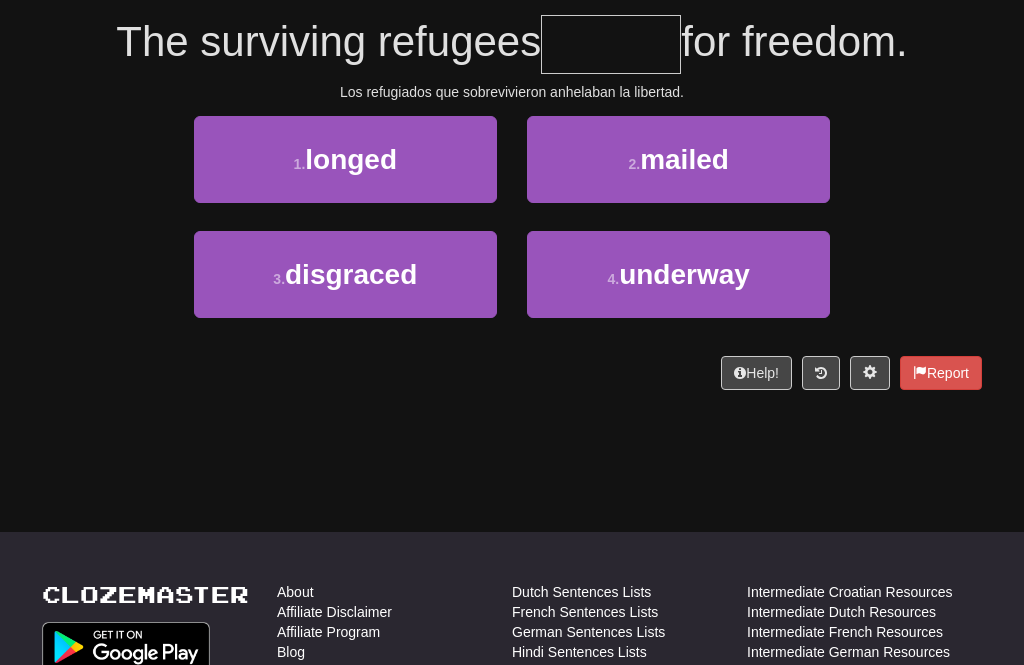 click on "longed" at bounding box center [351, 159] 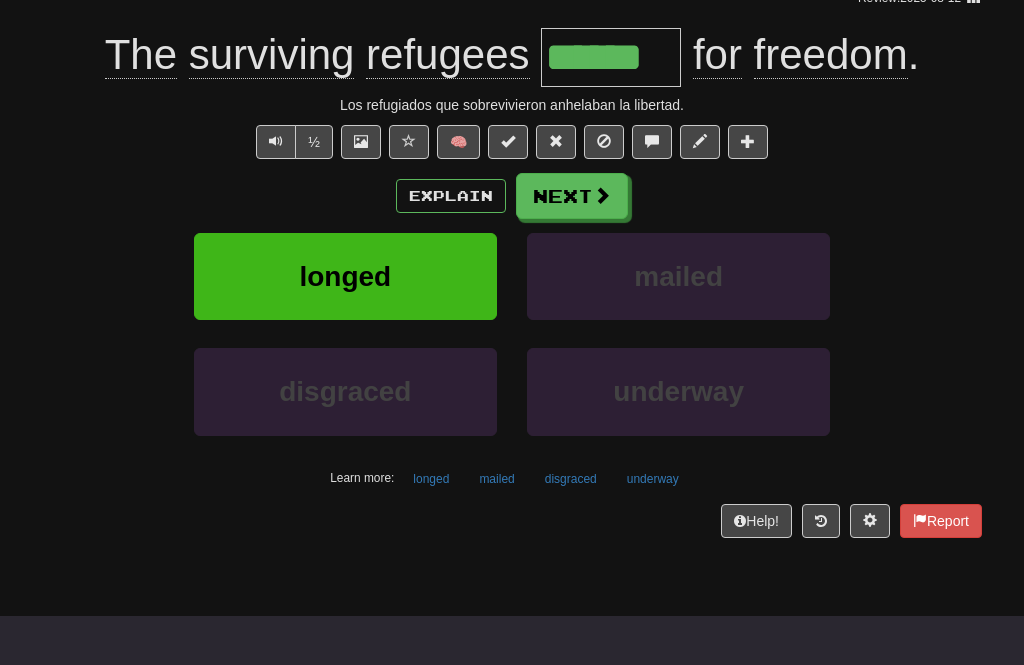 click on "Next" at bounding box center (572, 196) 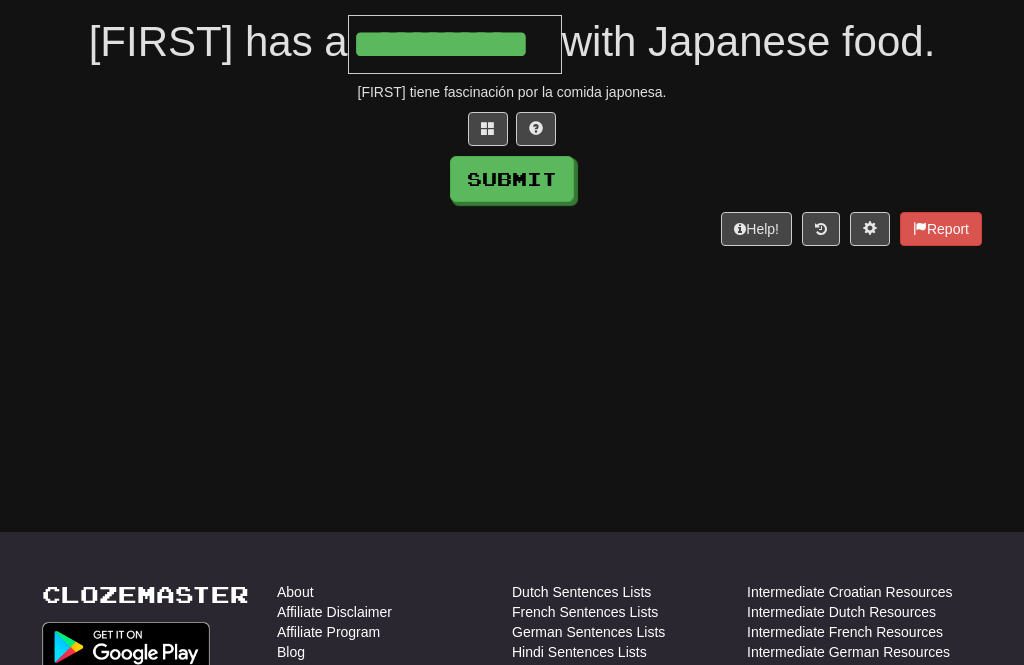 type on "**********" 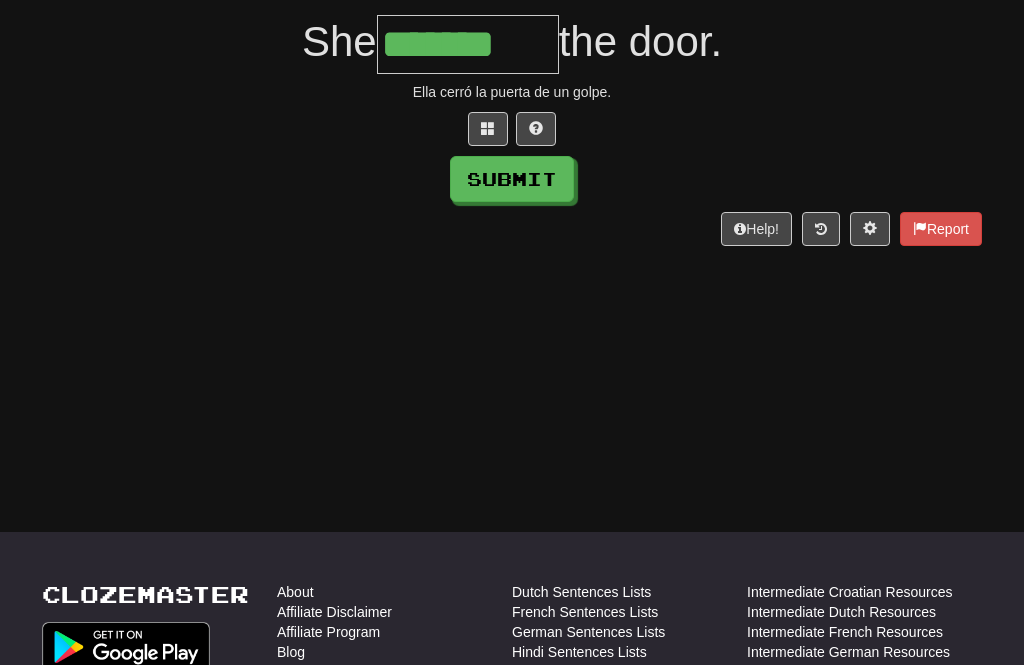 type on "*******" 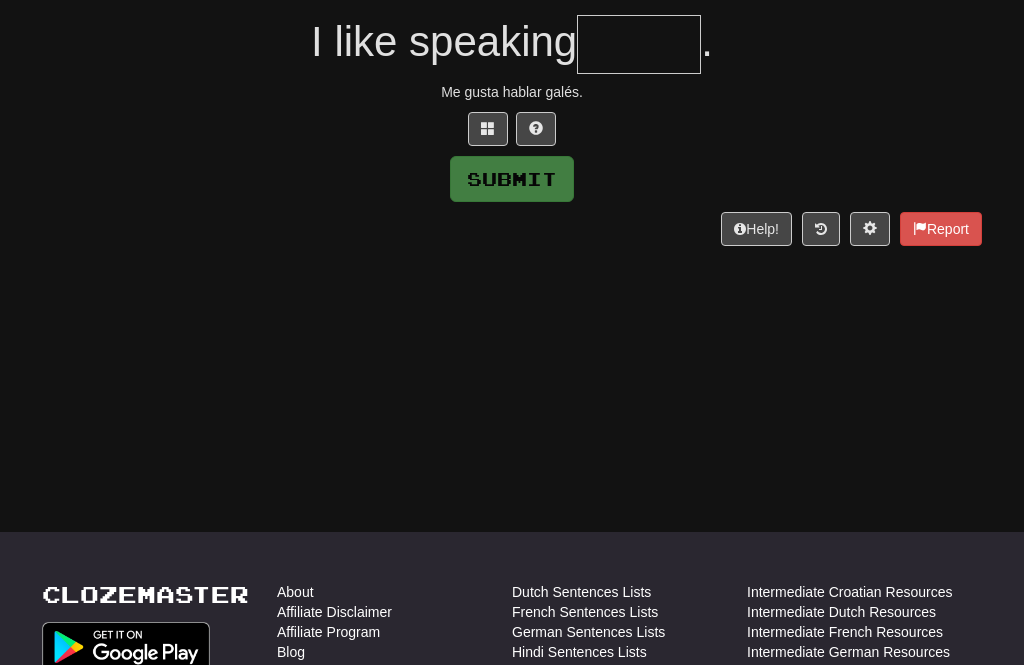 type on "*" 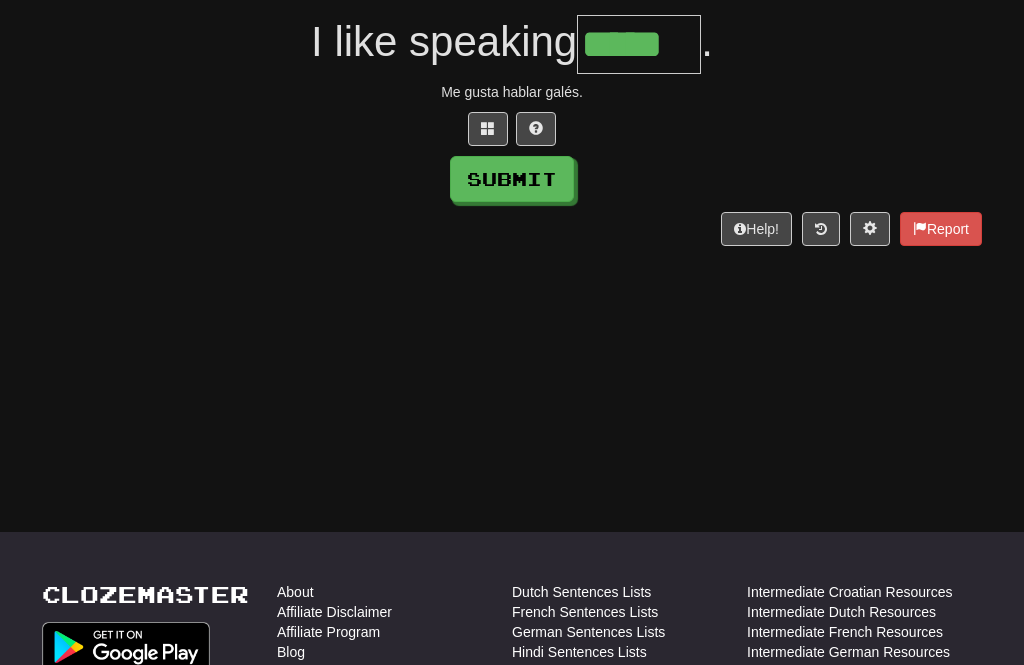 type on "*****" 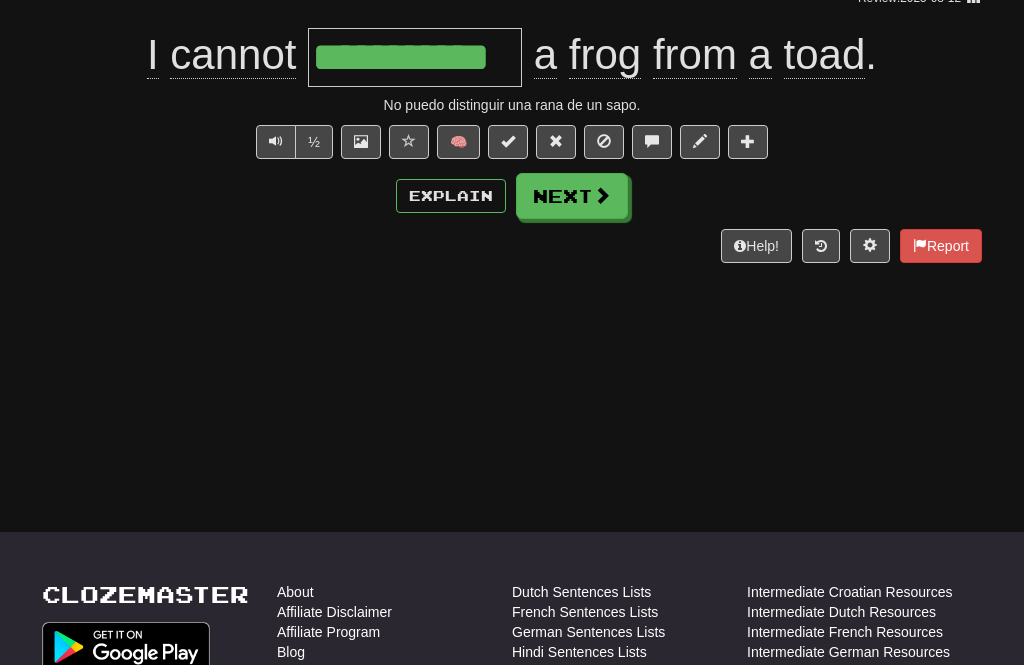 type on "**********" 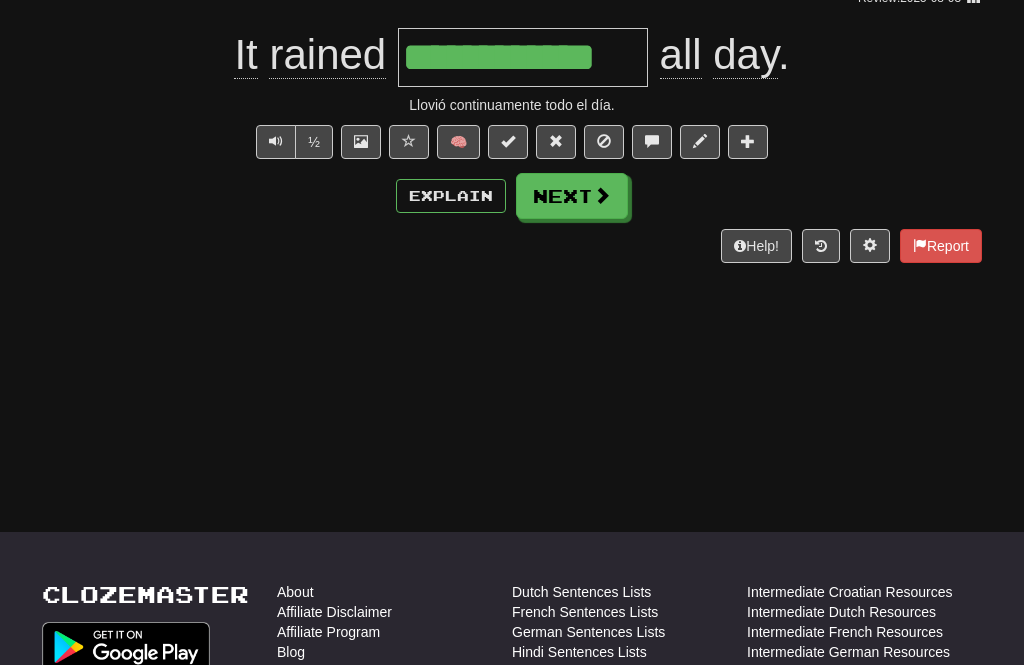 type on "**********" 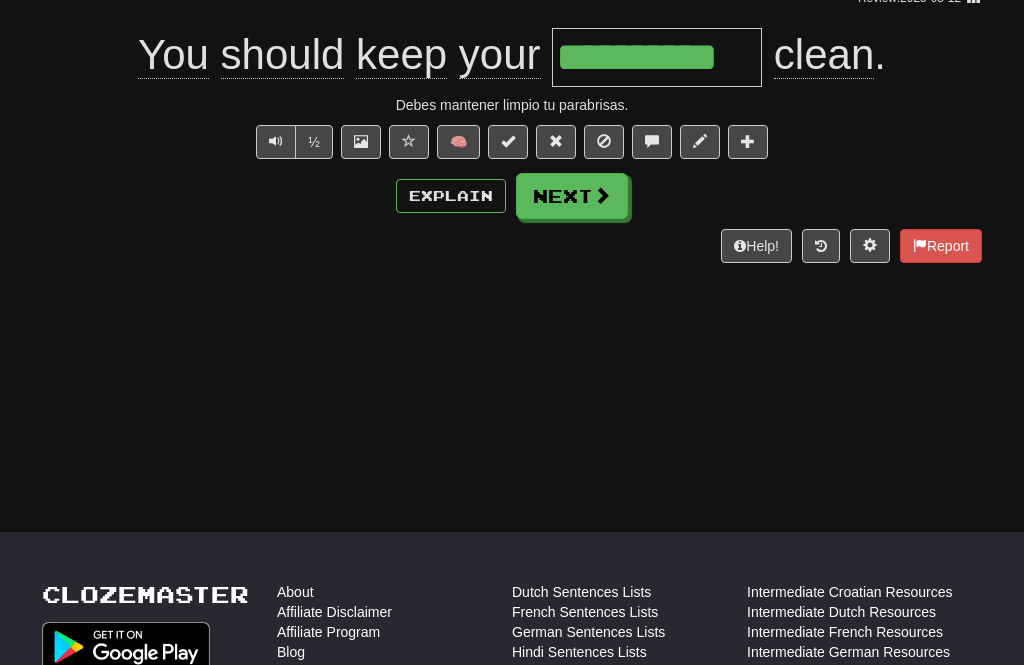 type on "**********" 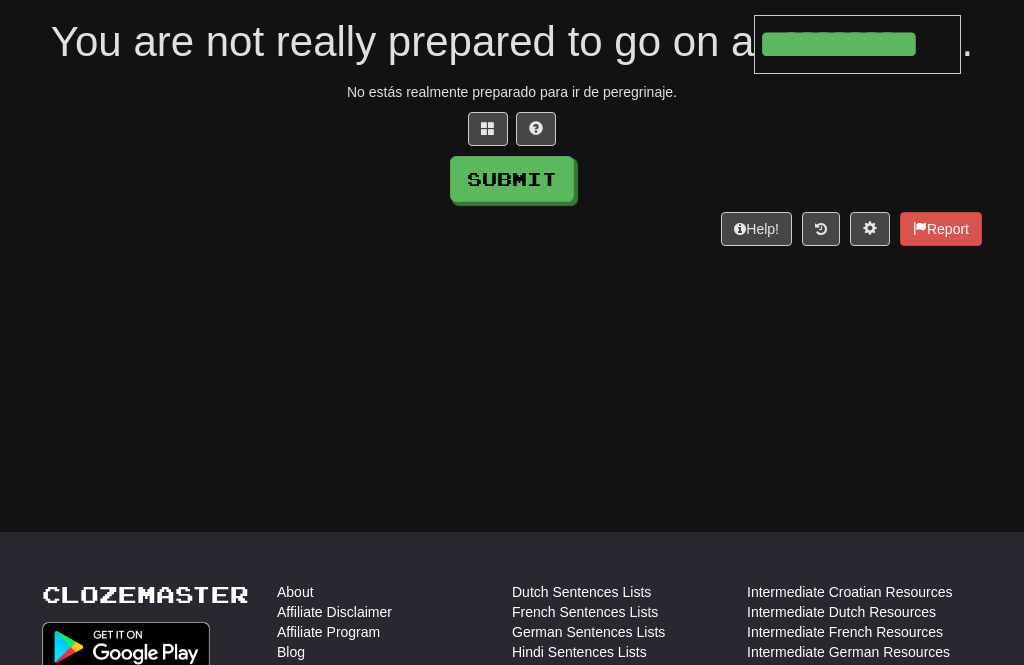 type on "**********" 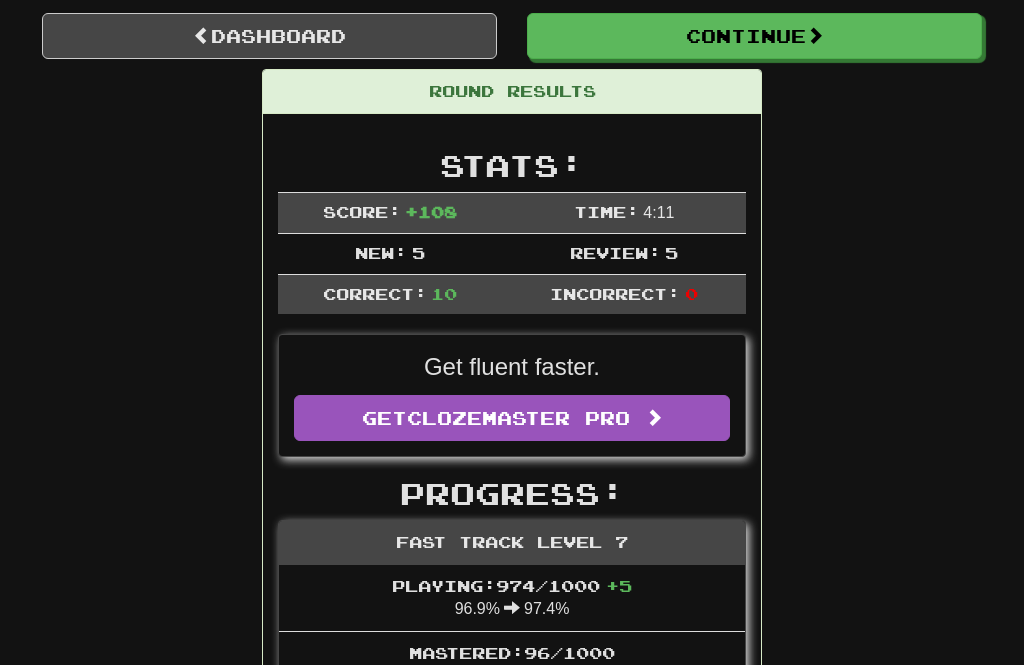 click on "Continue" at bounding box center [754, 36] 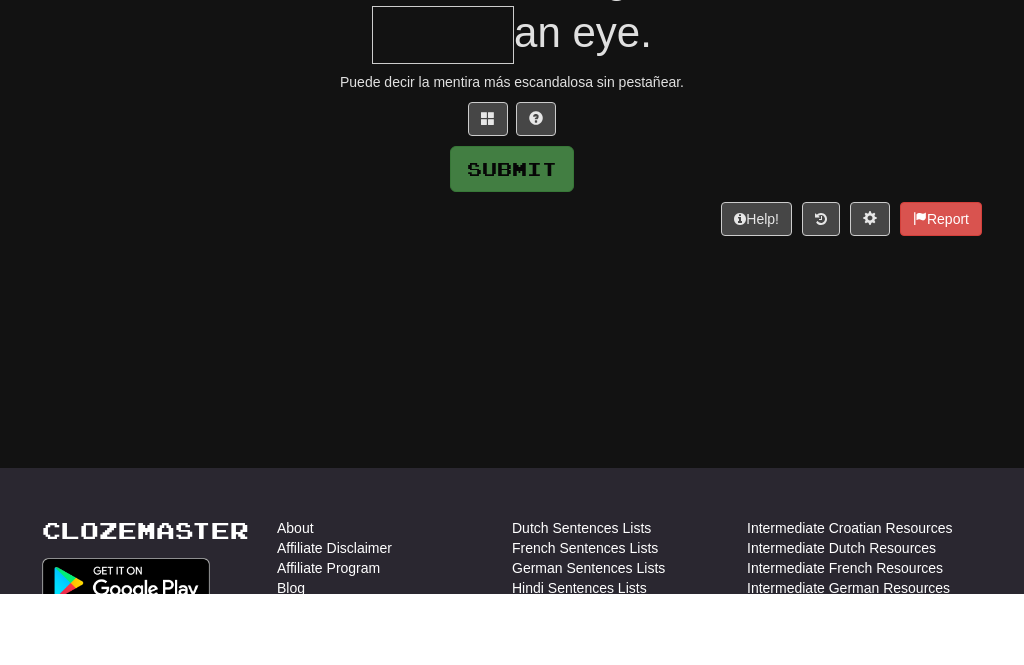 scroll, scrollTop: 174, scrollLeft: 0, axis: vertical 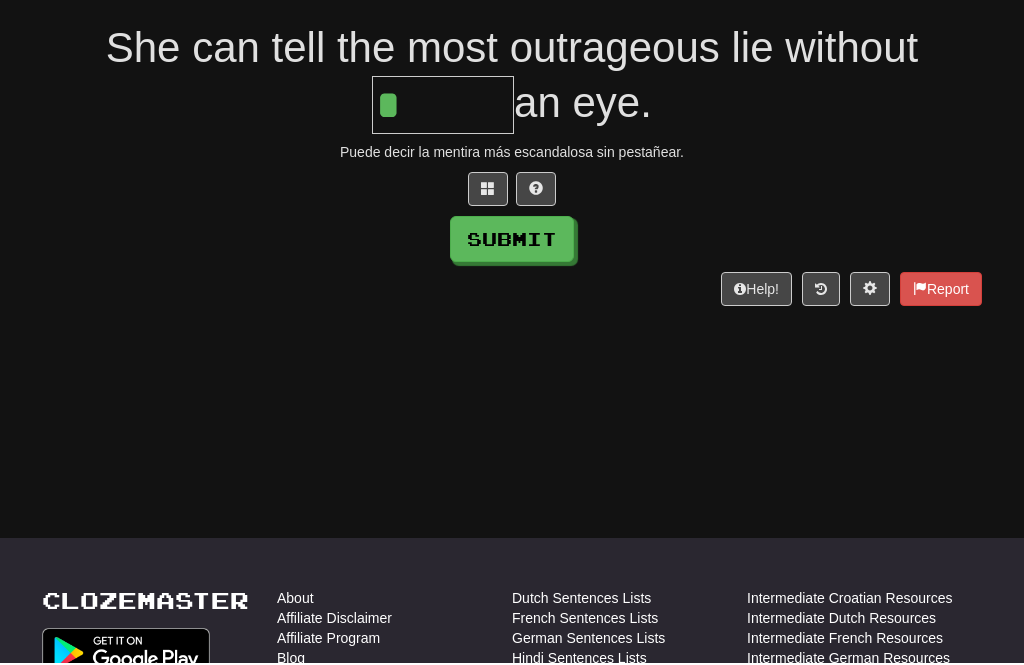 click at bounding box center [488, 191] 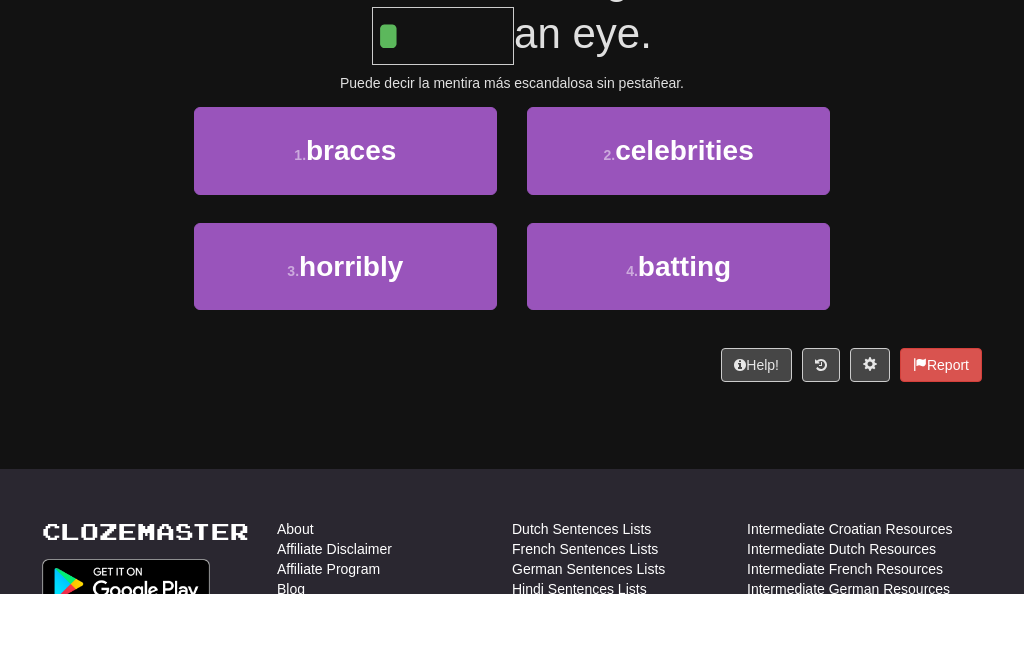 click on "batting" at bounding box center [684, 338] 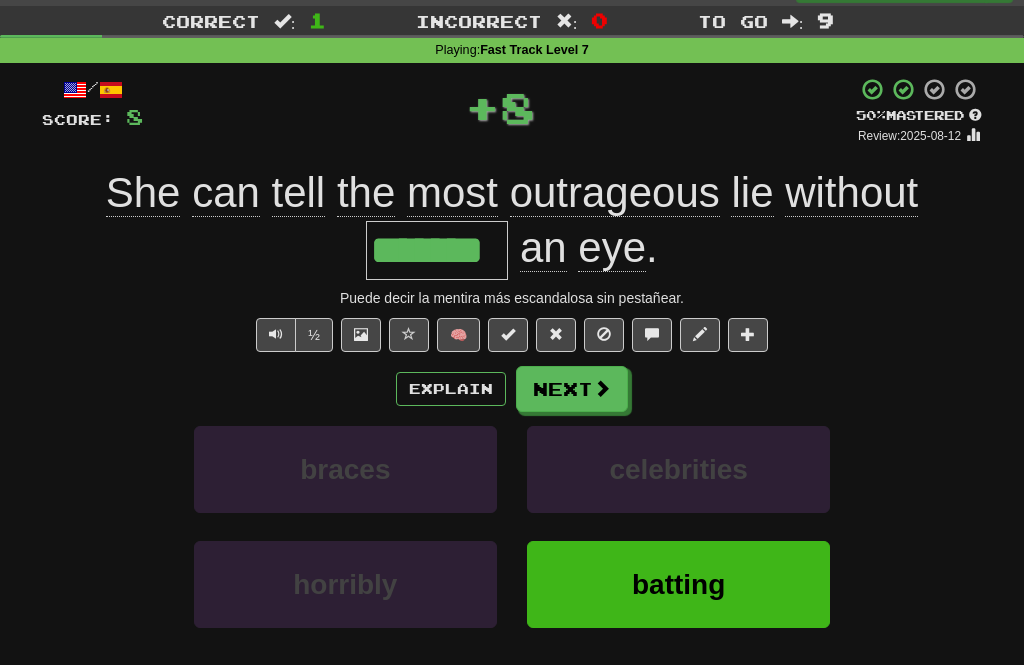 scroll, scrollTop: 44, scrollLeft: 0, axis: vertical 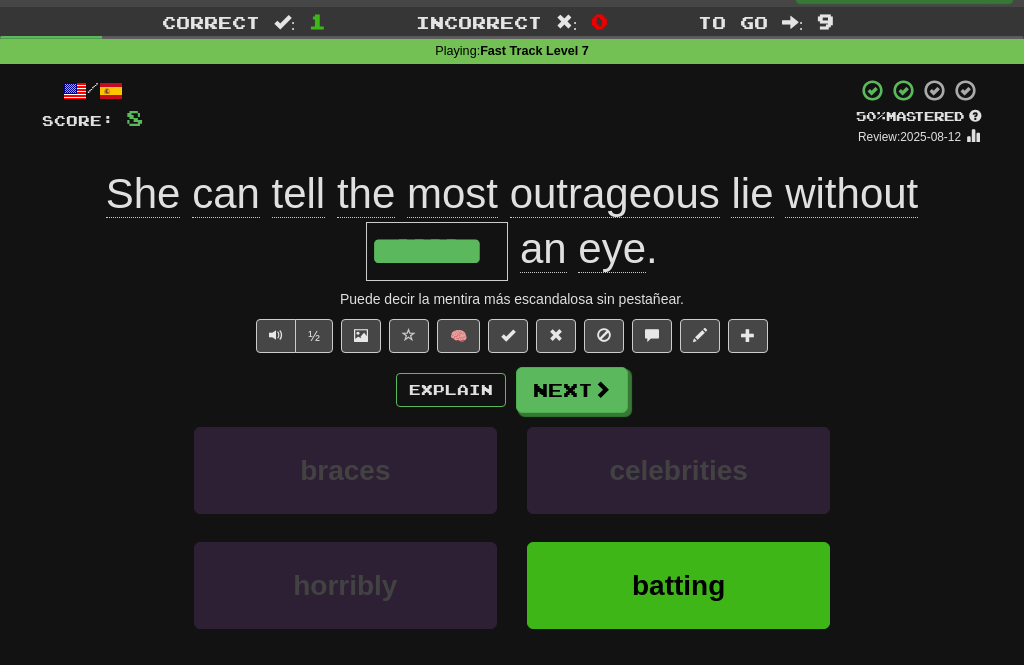 click on "Next" at bounding box center (572, 390) 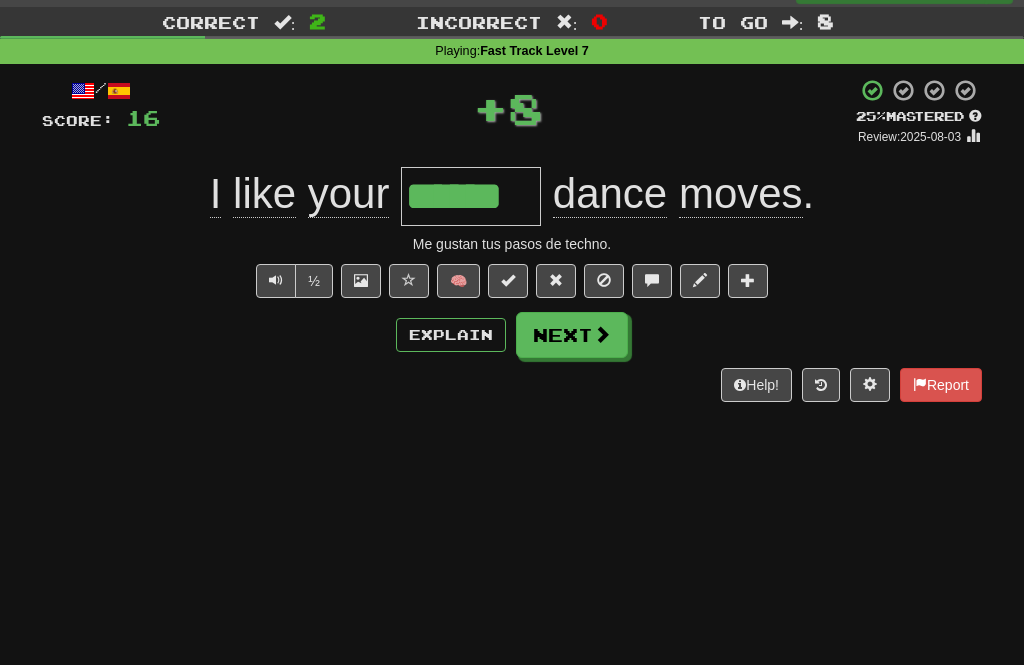 type on "******" 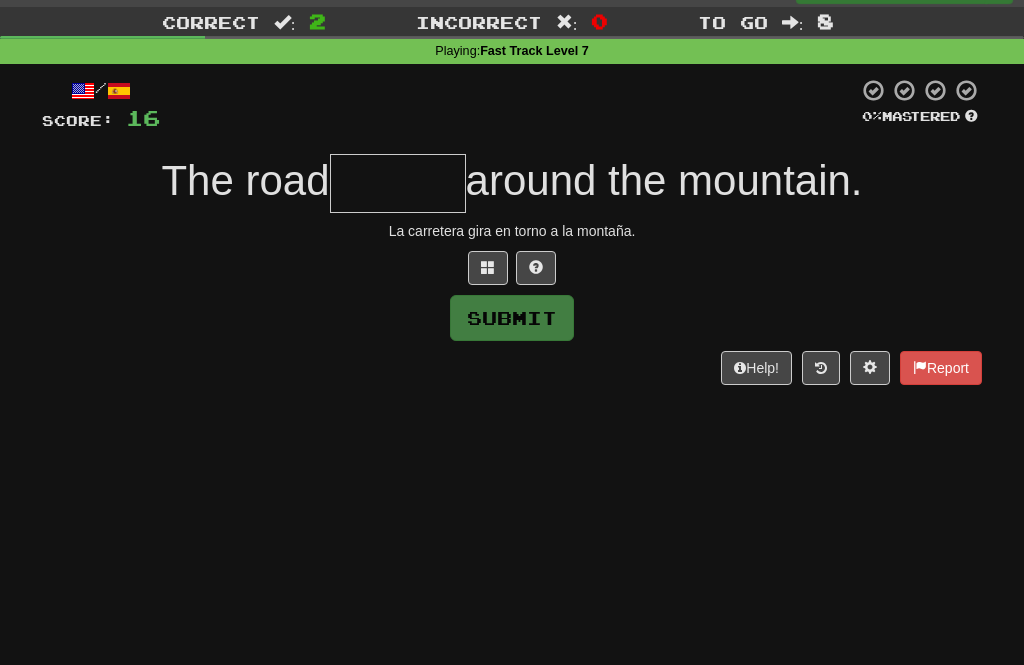 type on "*" 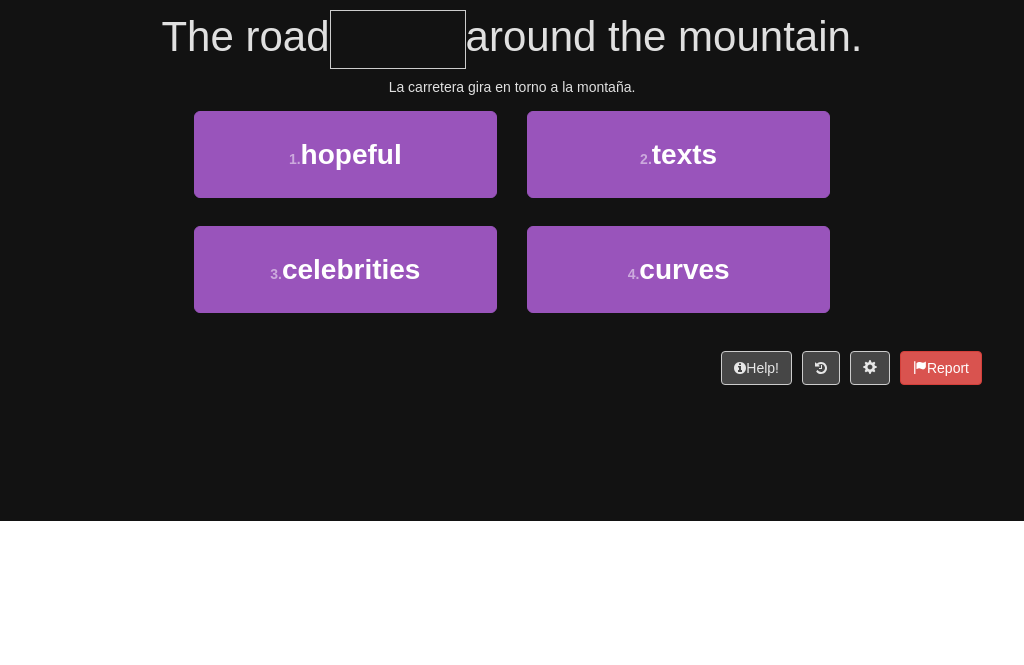 click on "curves" at bounding box center [684, 413] 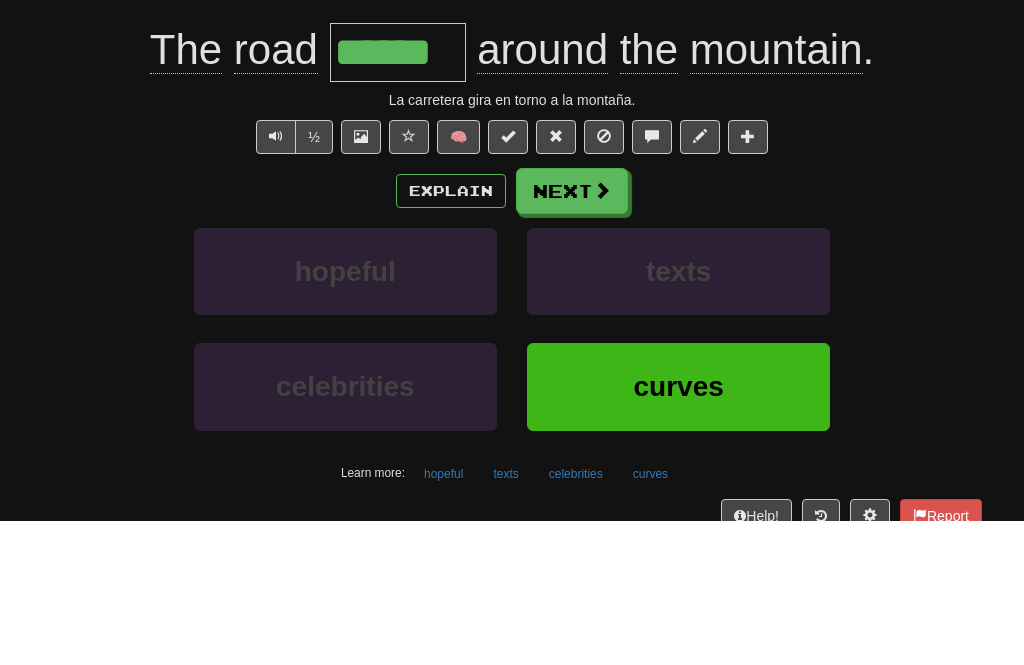 scroll, scrollTop: 188, scrollLeft: 0, axis: vertical 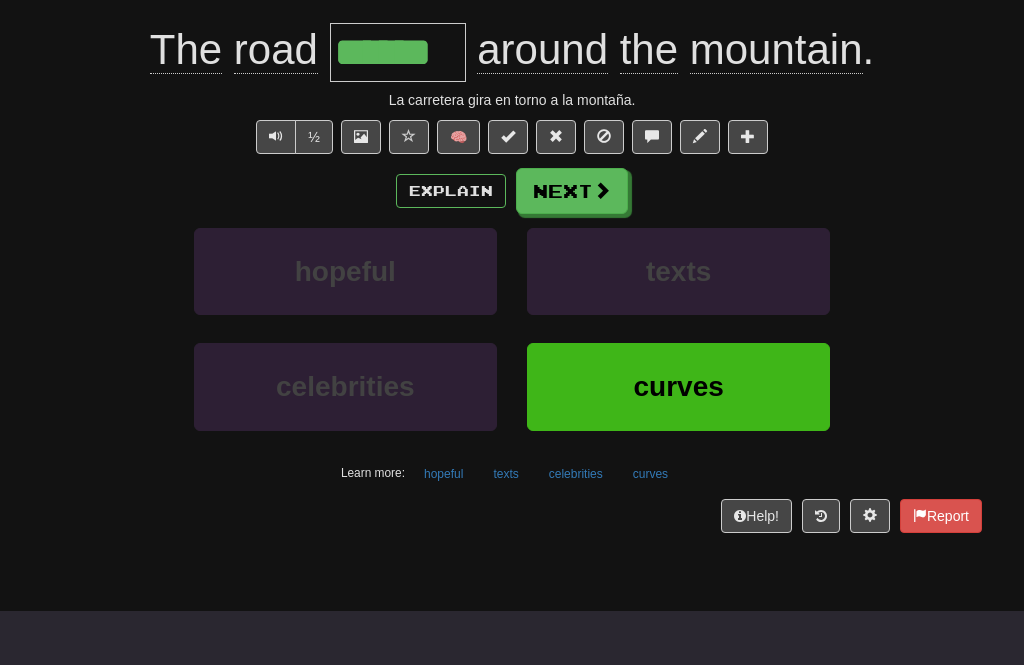 click on "Next" at bounding box center (572, 191) 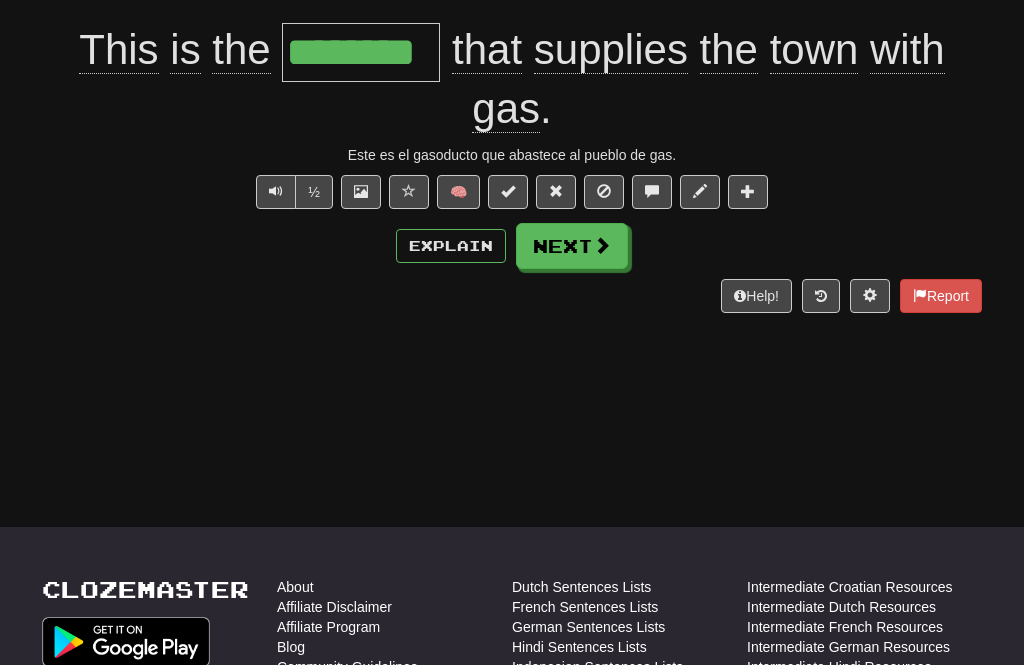type on "********" 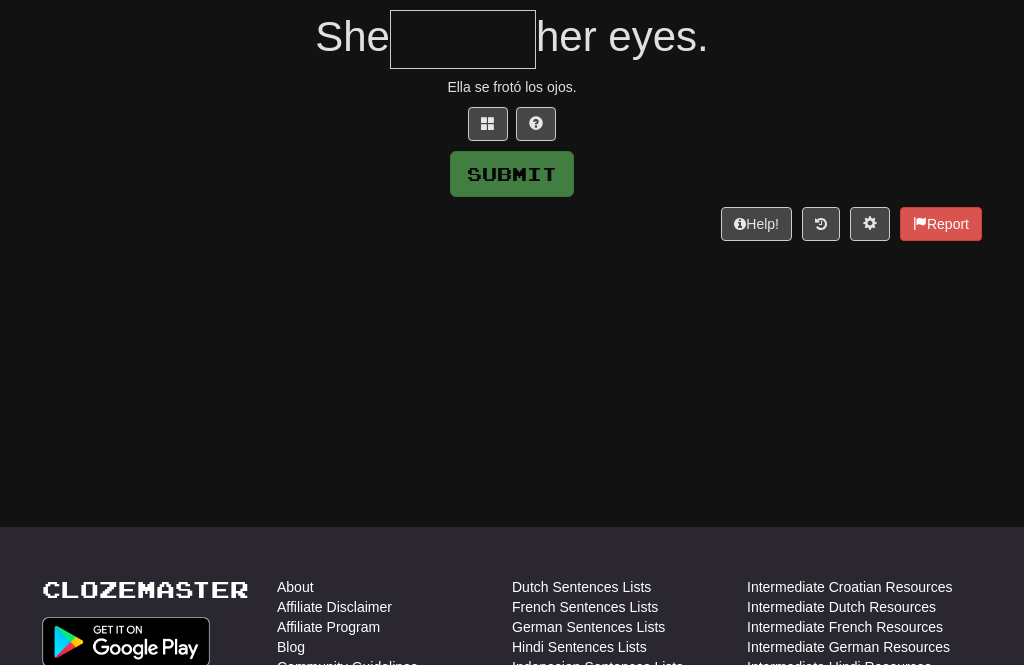type on "*" 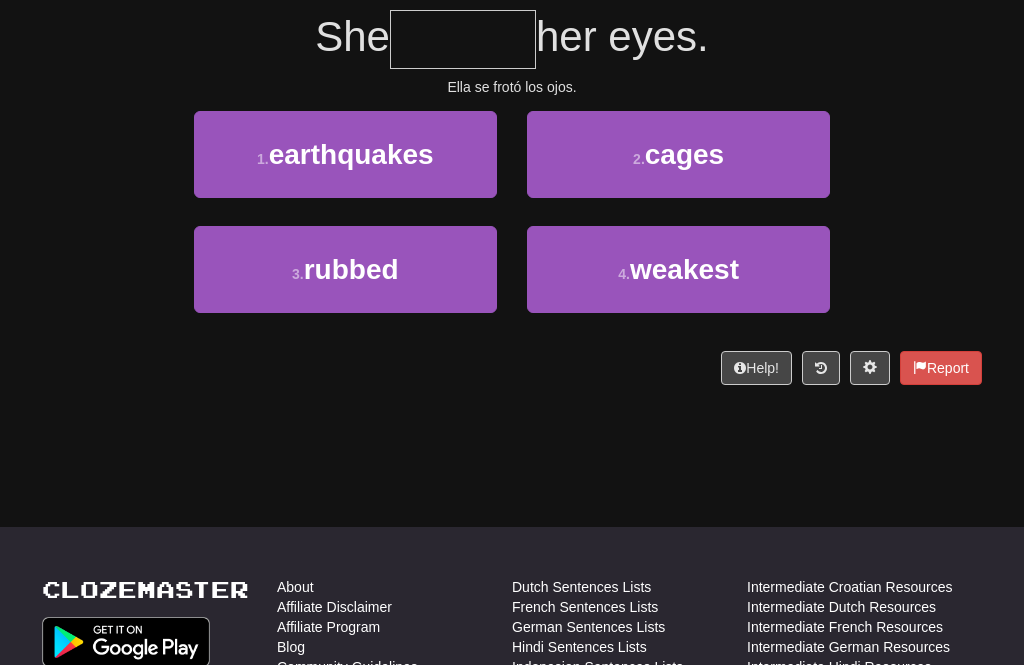click on "rubbed" at bounding box center [351, 269] 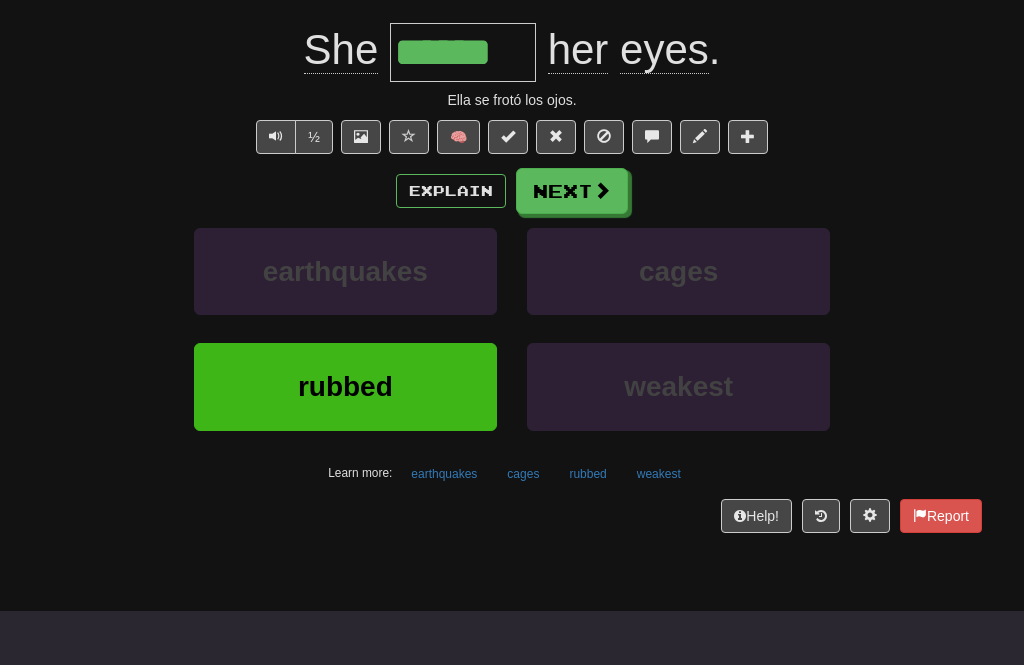 click on "Next" at bounding box center (572, 191) 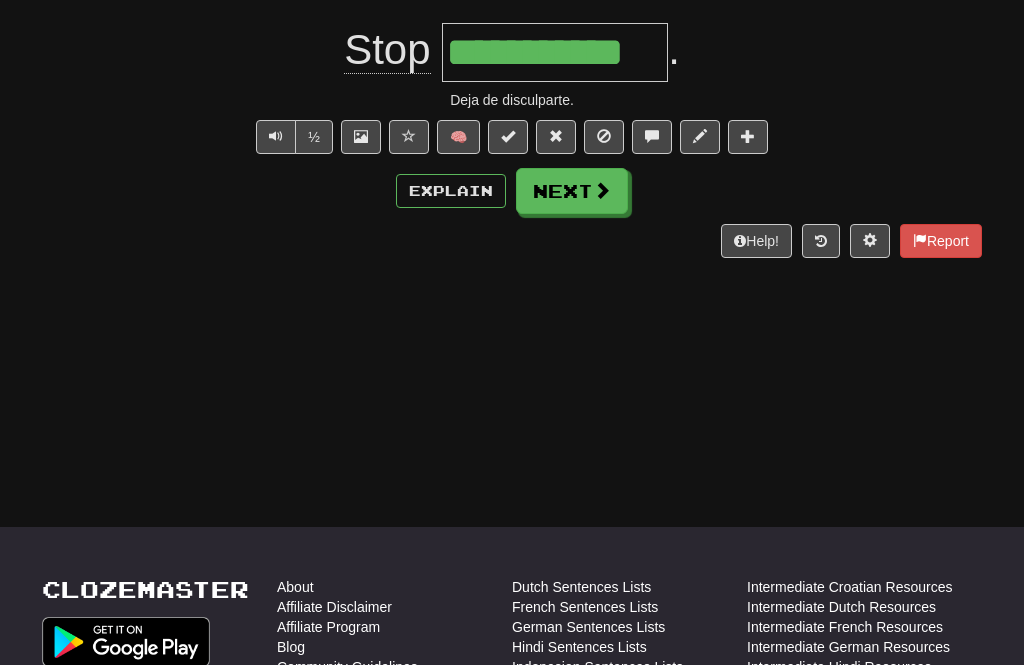 type on "**********" 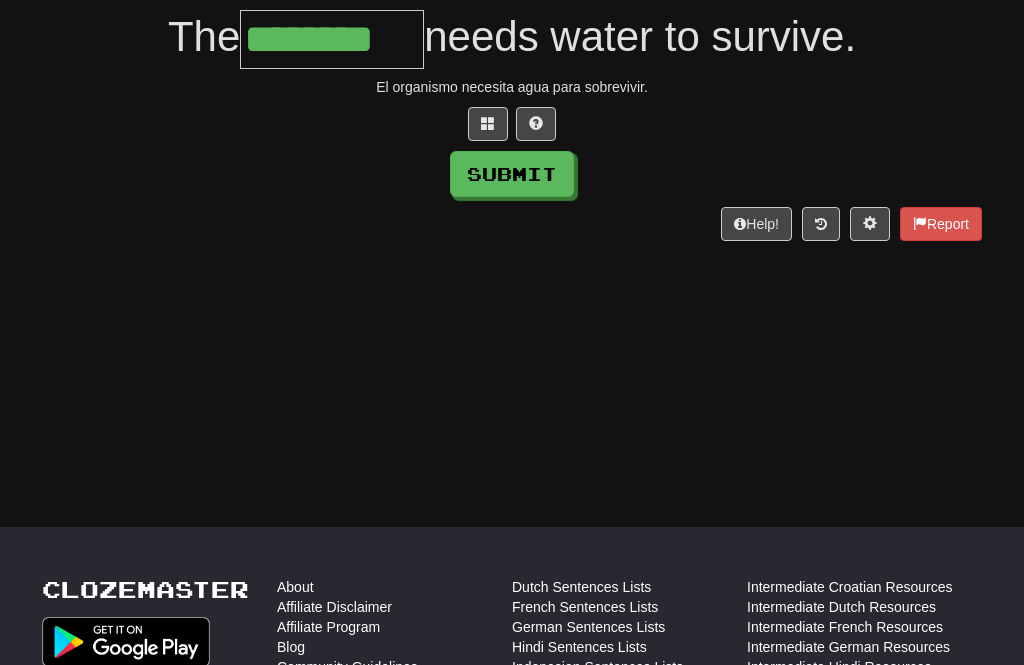 type on "********" 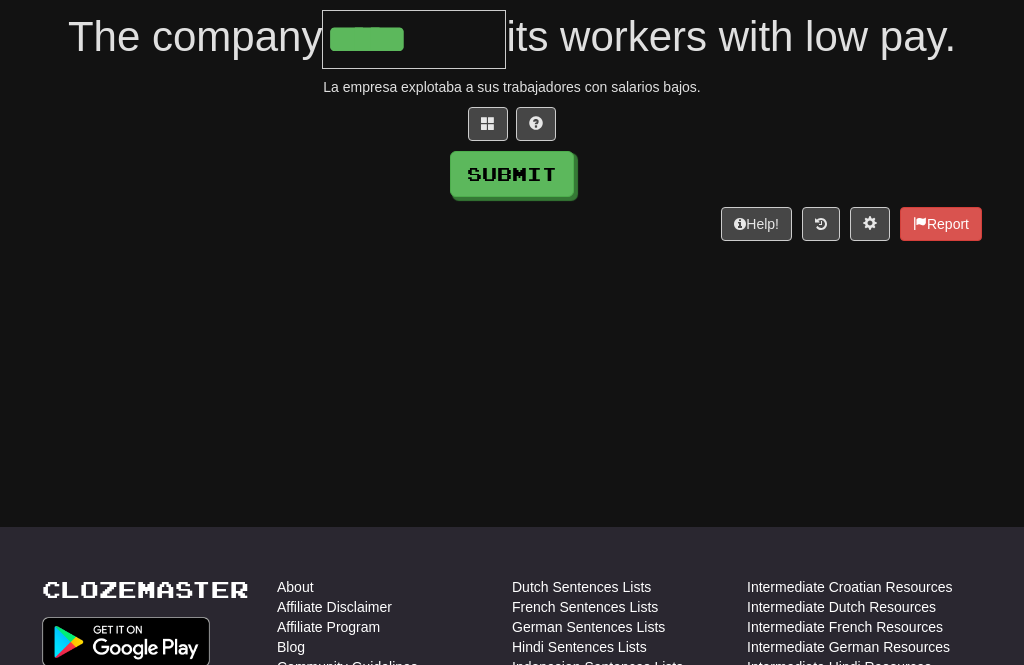 click at bounding box center (488, 124) 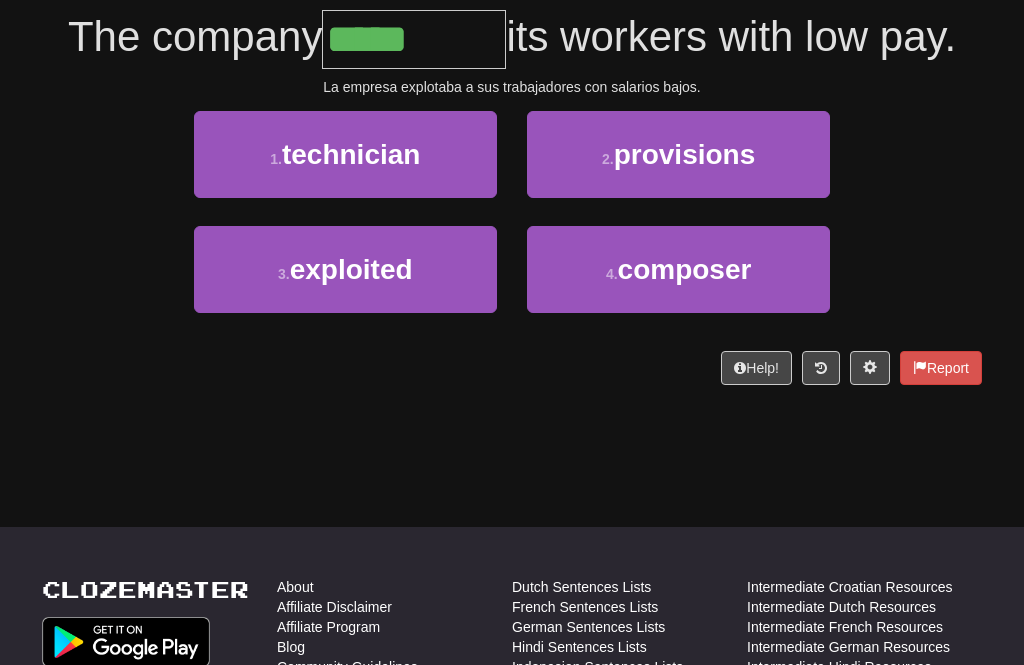 click on "exploited" at bounding box center [351, 269] 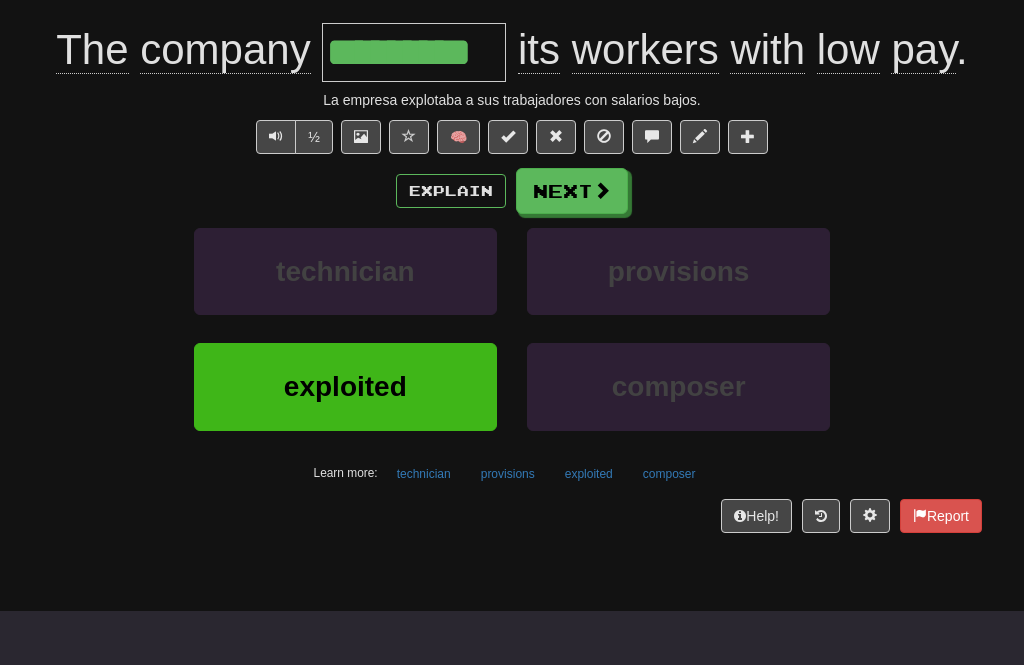 click on "Next" at bounding box center (572, 191) 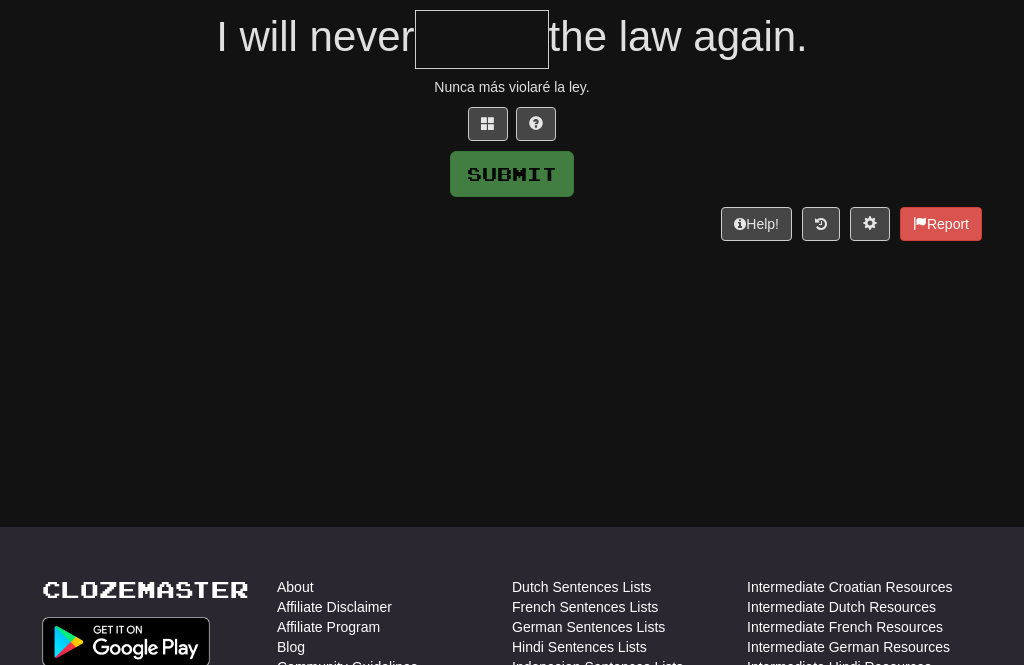 type on "*" 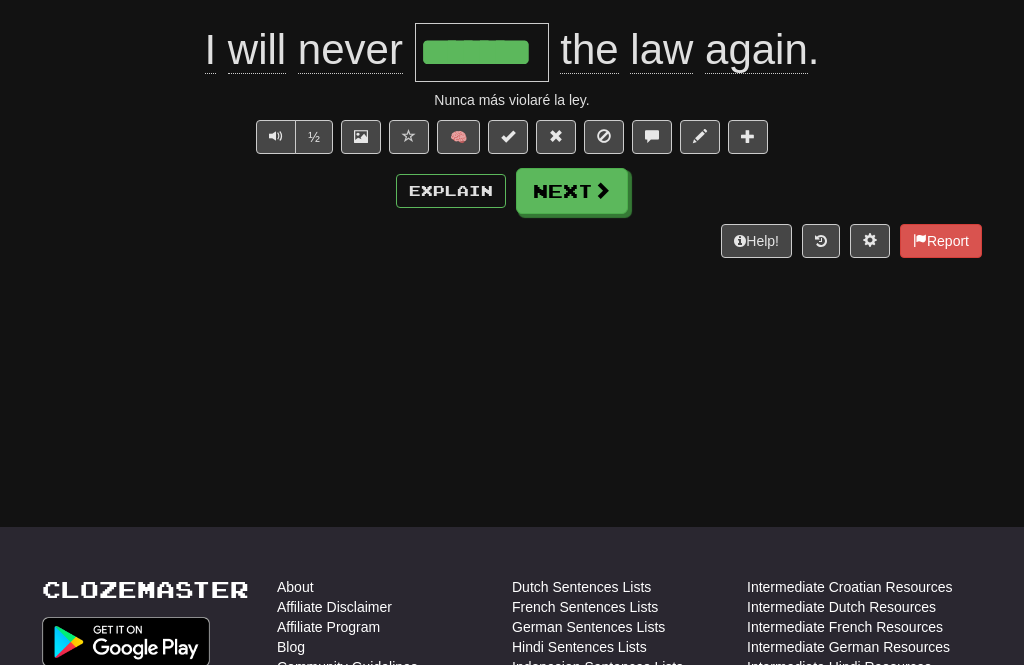 type on "*******" 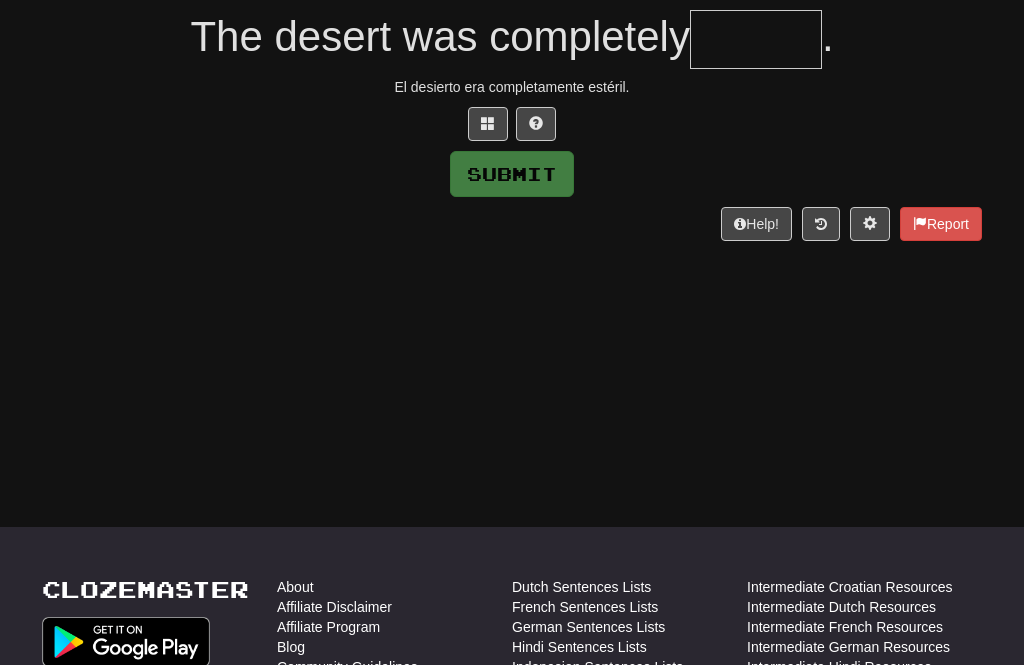 type on "*" 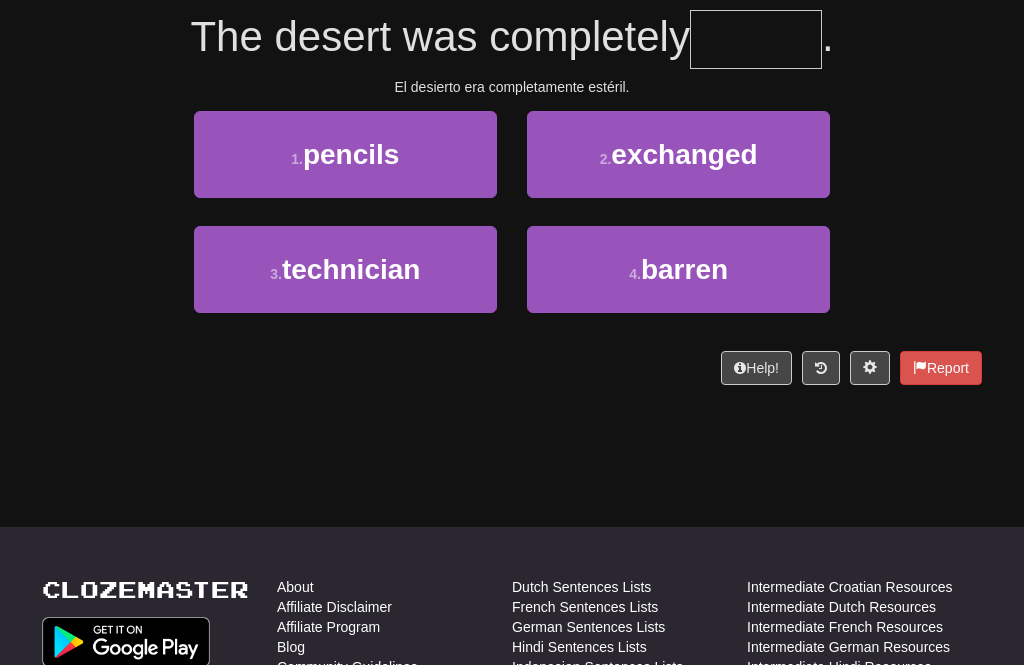 click on "barren" at bounding box center (684, 269) 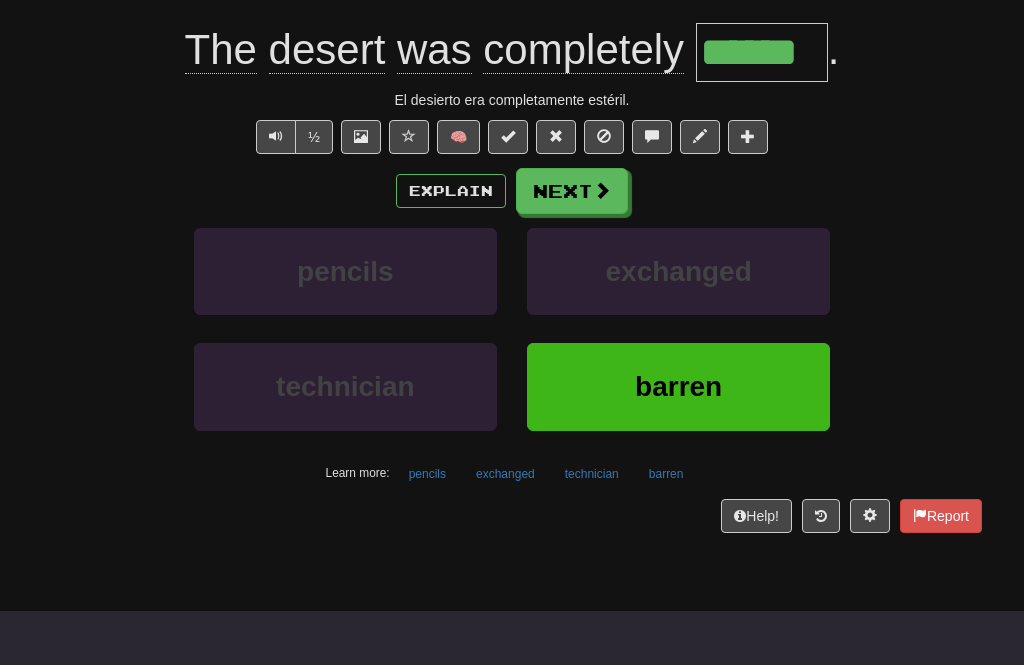 click on "Next" at bounding box center [572, 191] 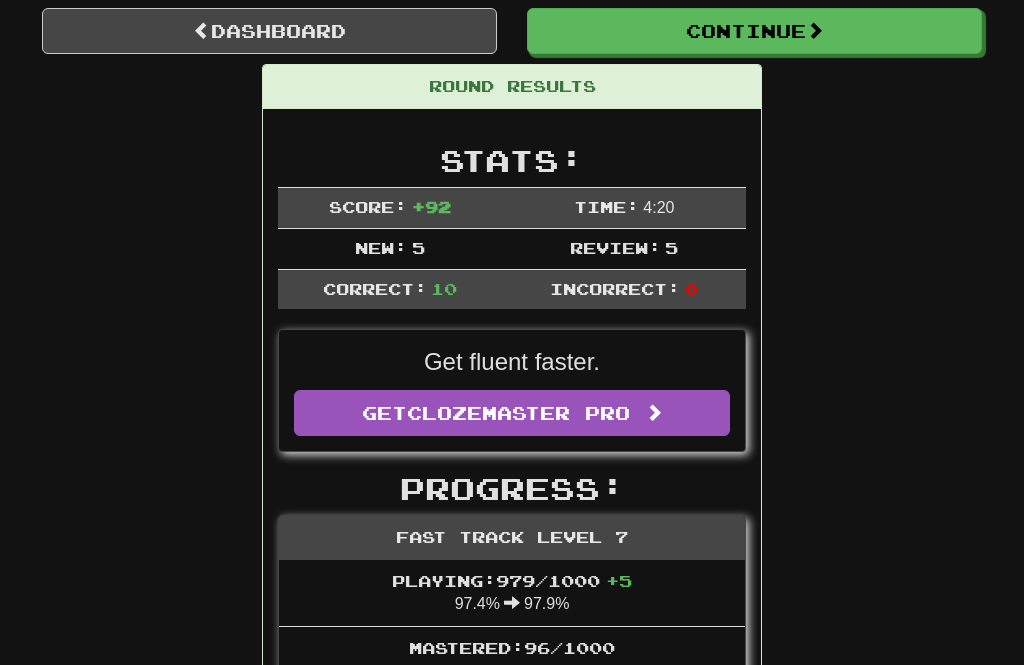 click on "Continue" at bounding box center [754, 31] 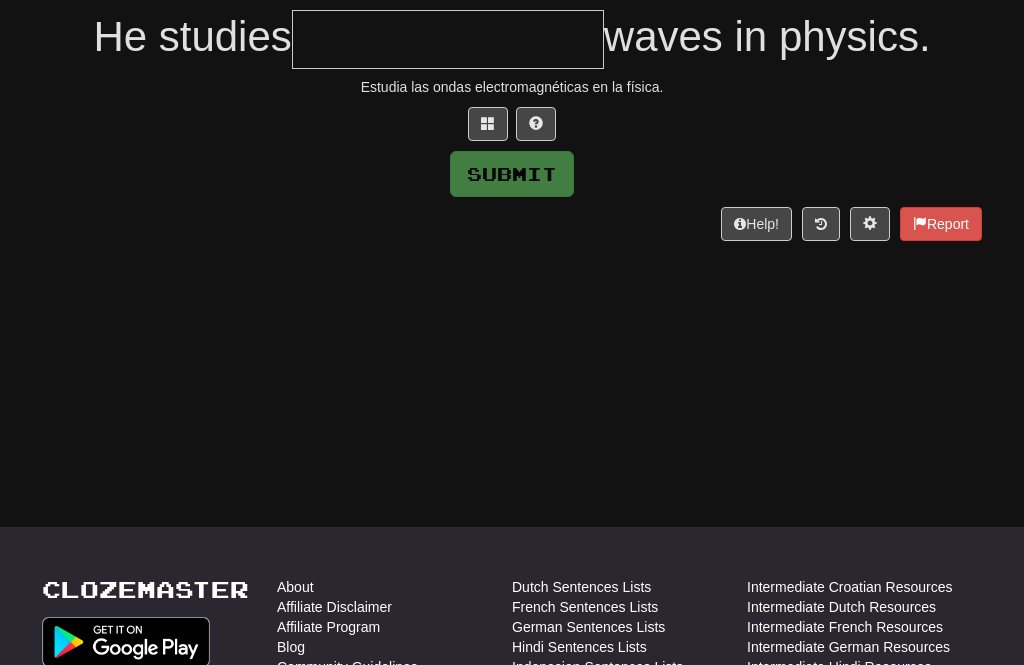 click at bounding box center [448, 39] 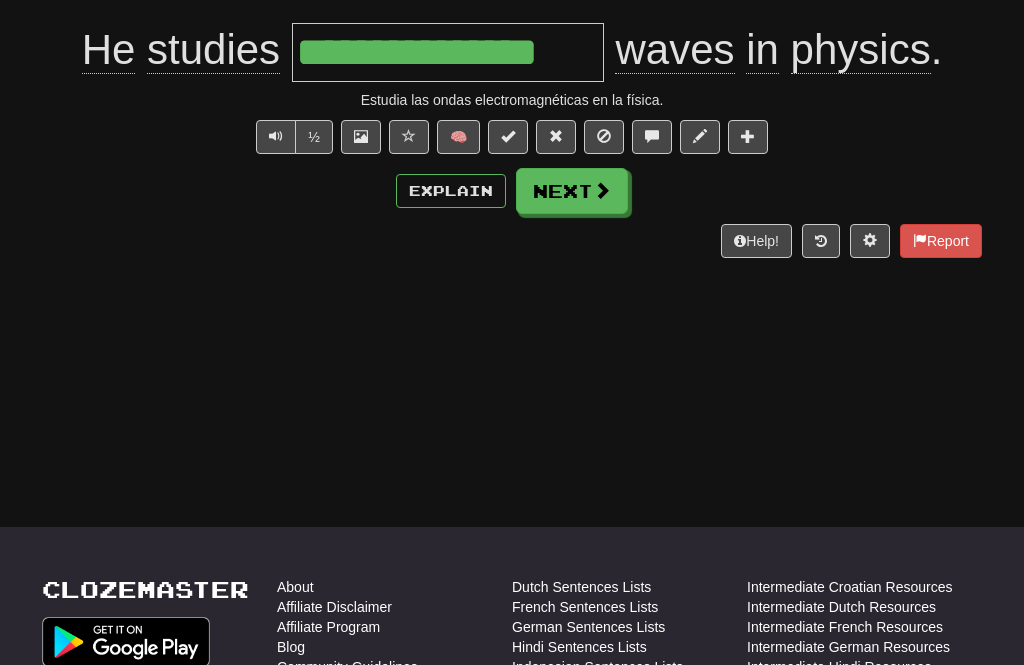 type on "**********" 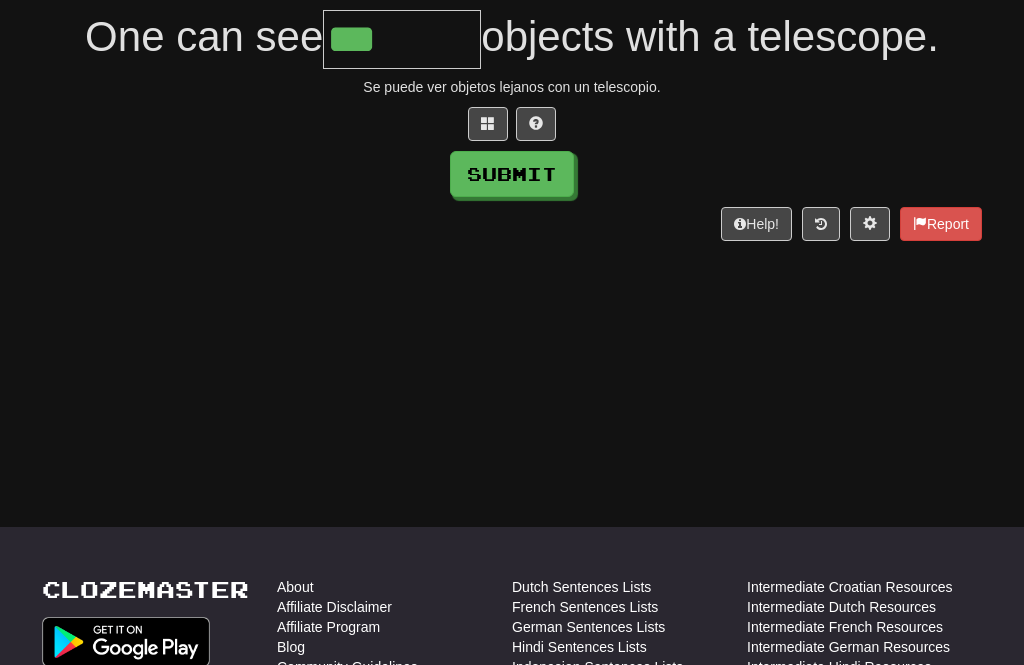 click at bounding box center (488, 123) 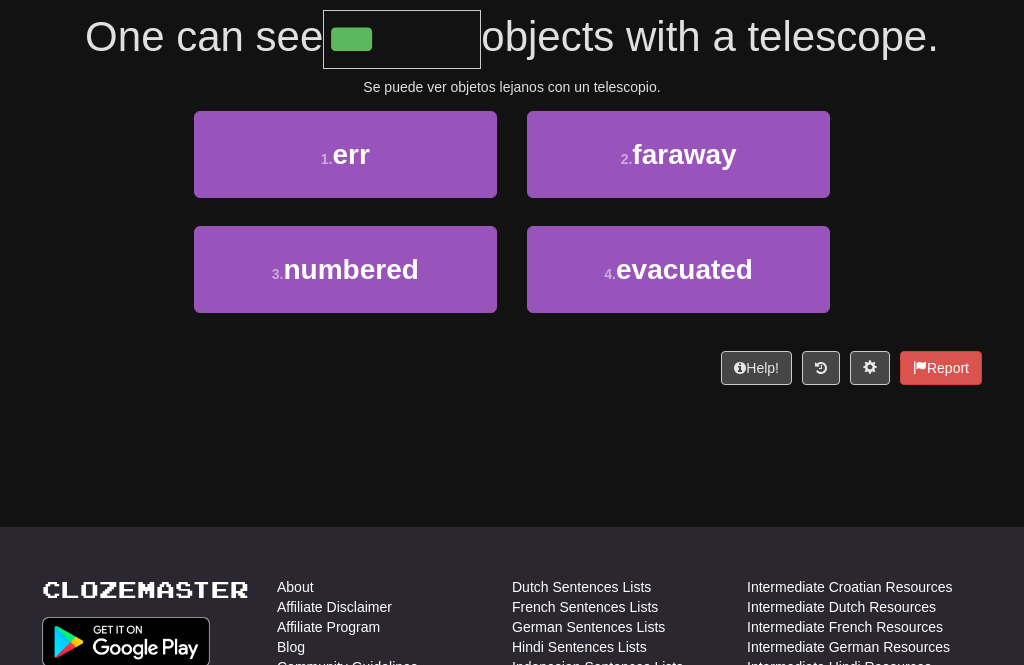 click on "faraway" at bounding box center (684, 154) 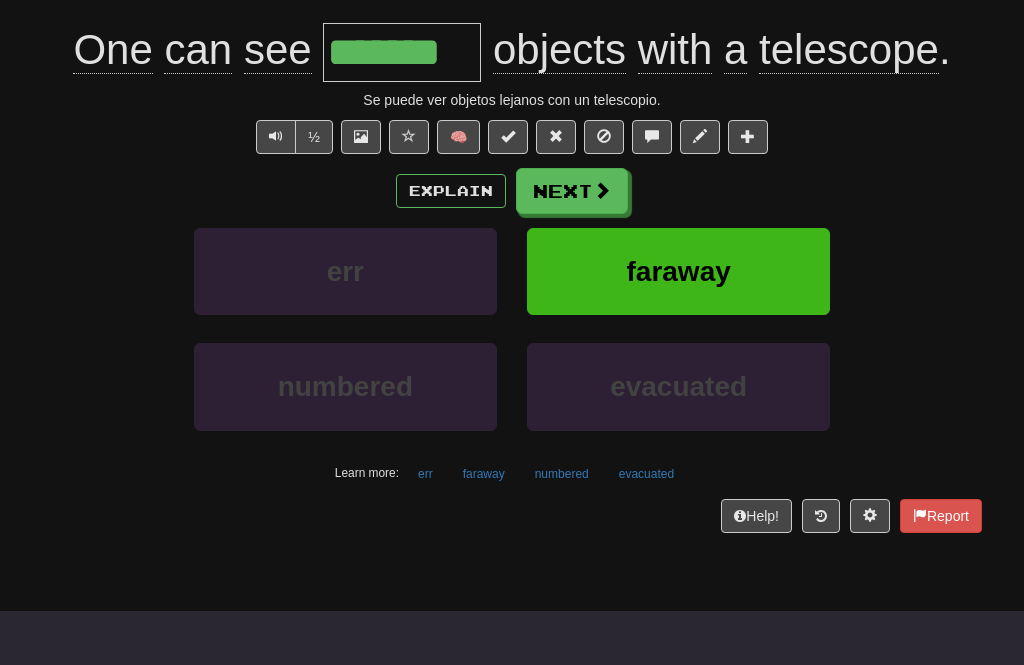 click on "Report" at bounding box center [941, 516] 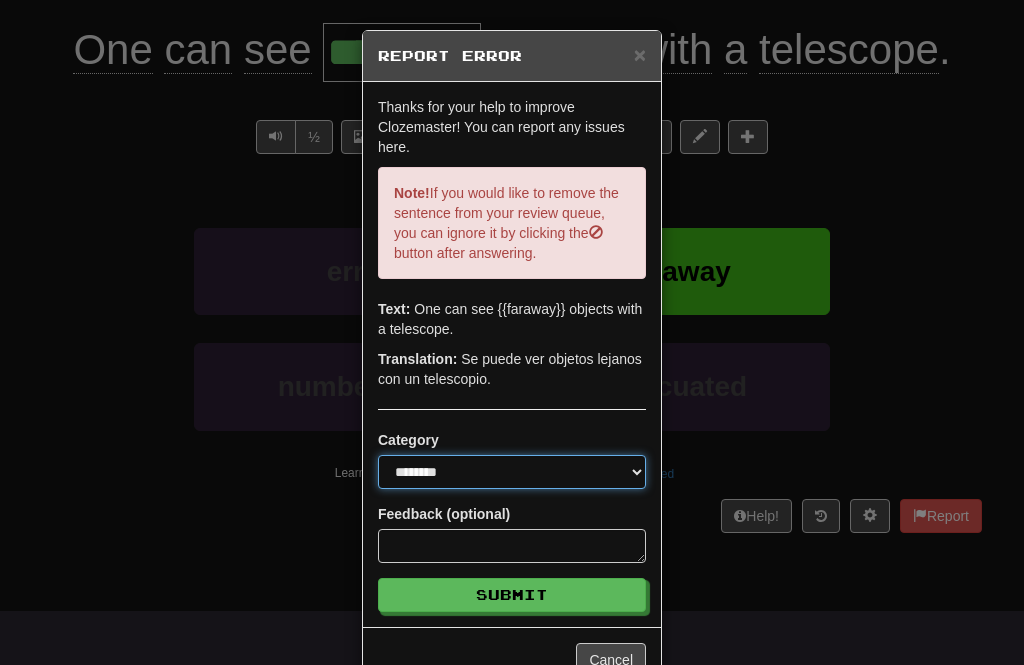 click on "**********" at bounding box center [512, 472] 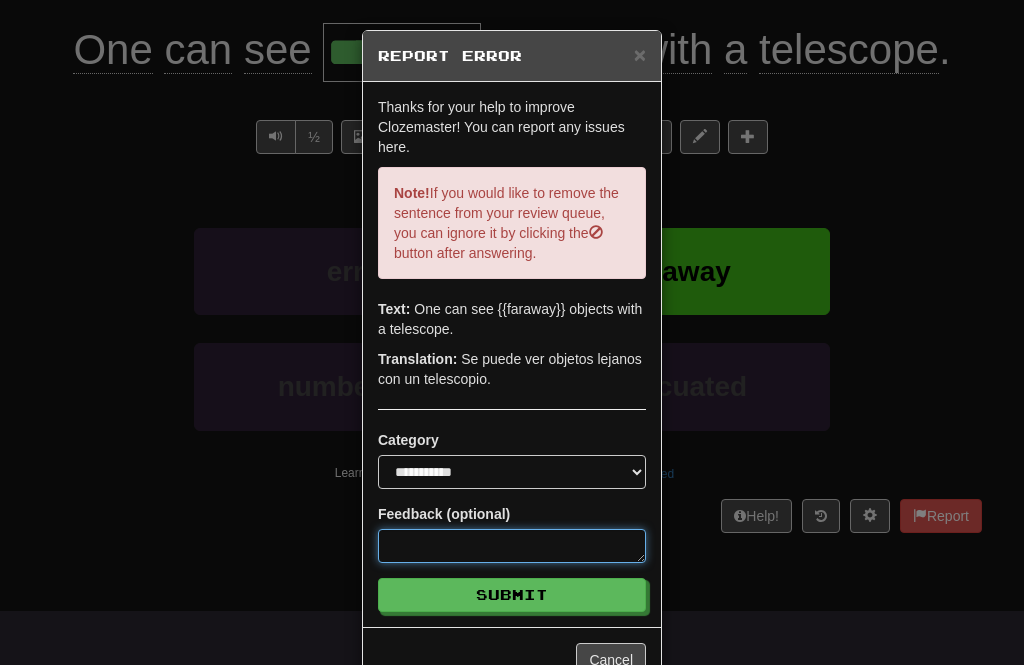 click at bounding box center [512, 546] 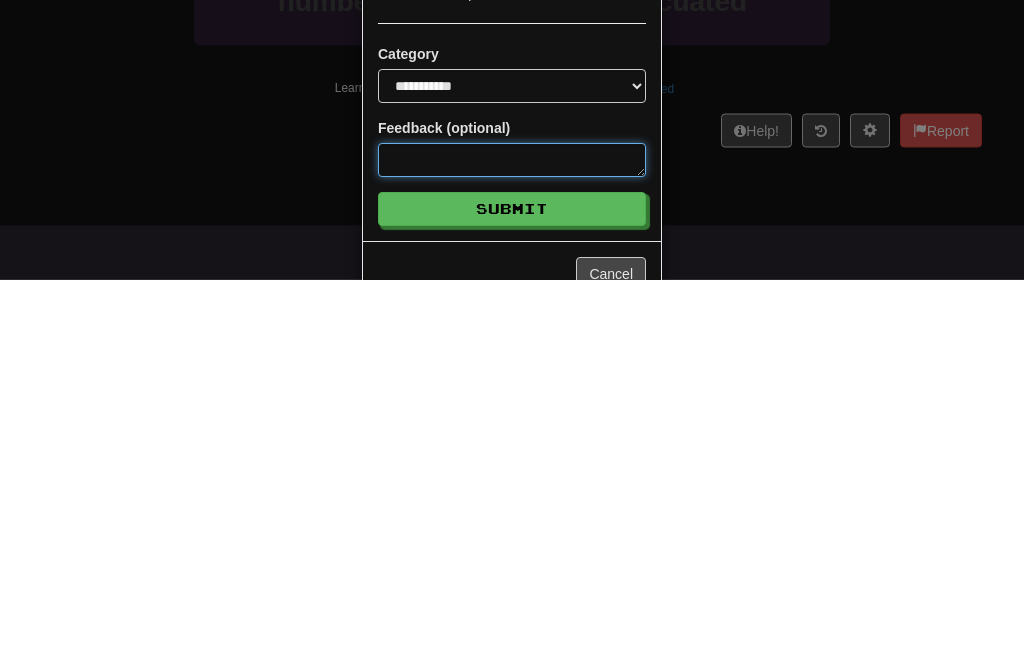 type on "*" 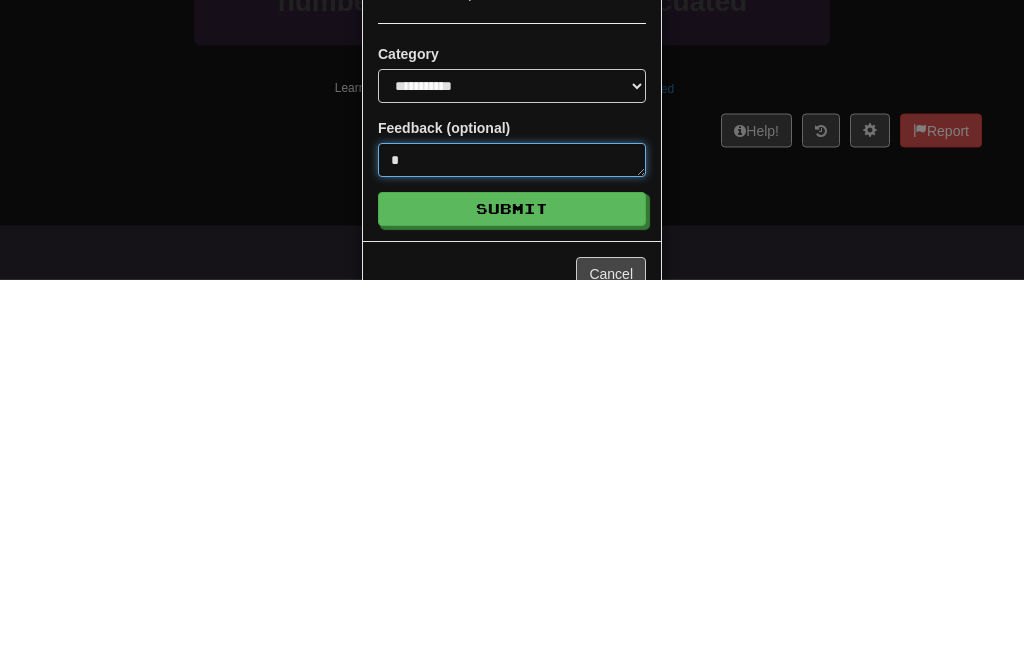 type on "**" 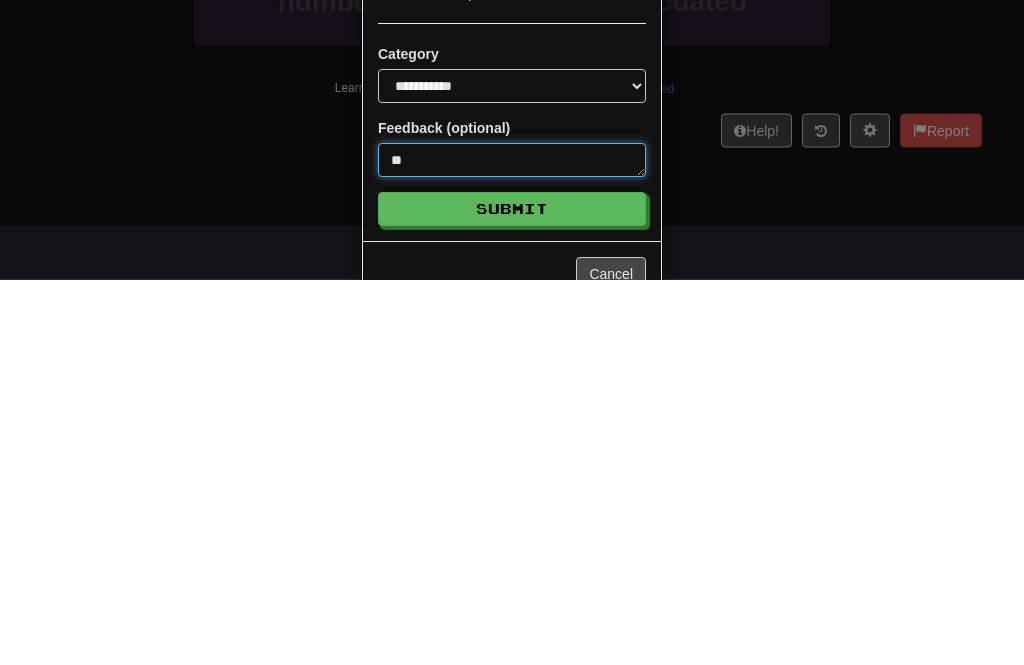 type on "***" 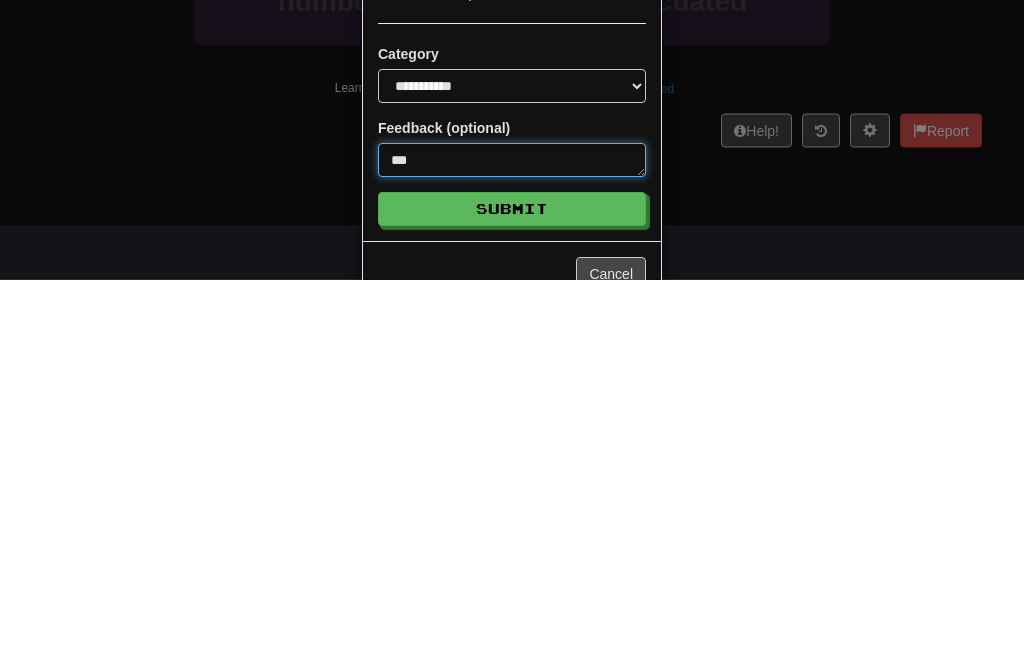 type on "*" 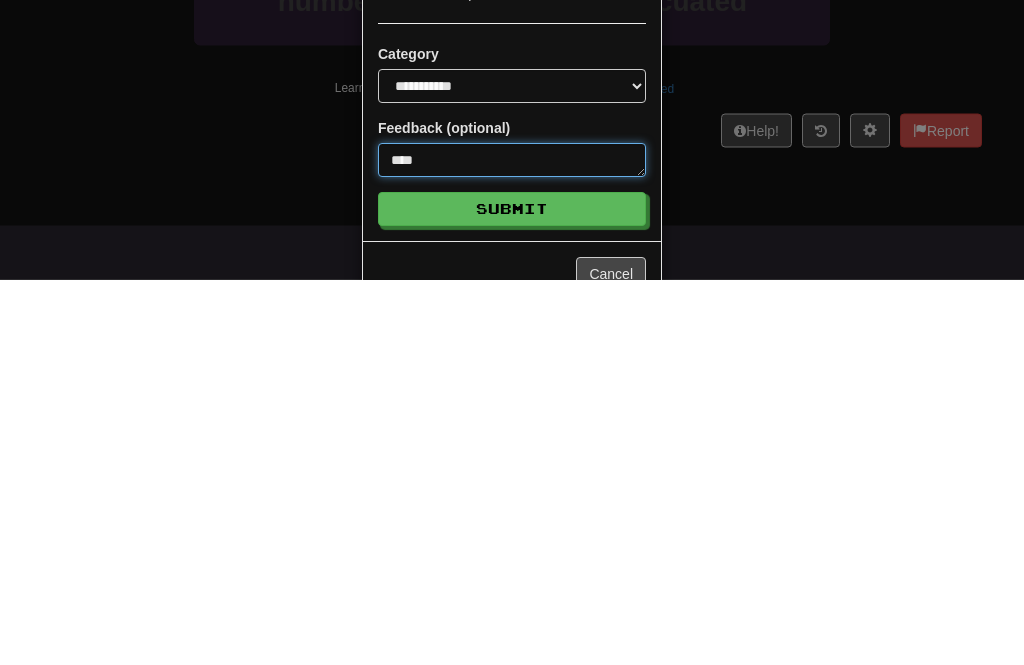 type on "*****" 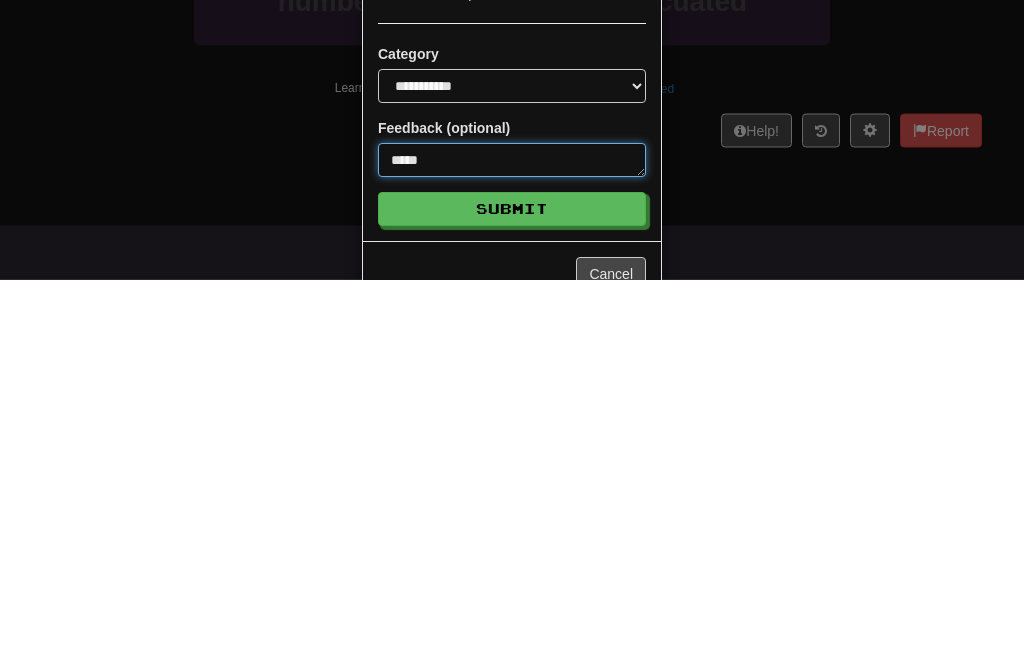 type on "******" 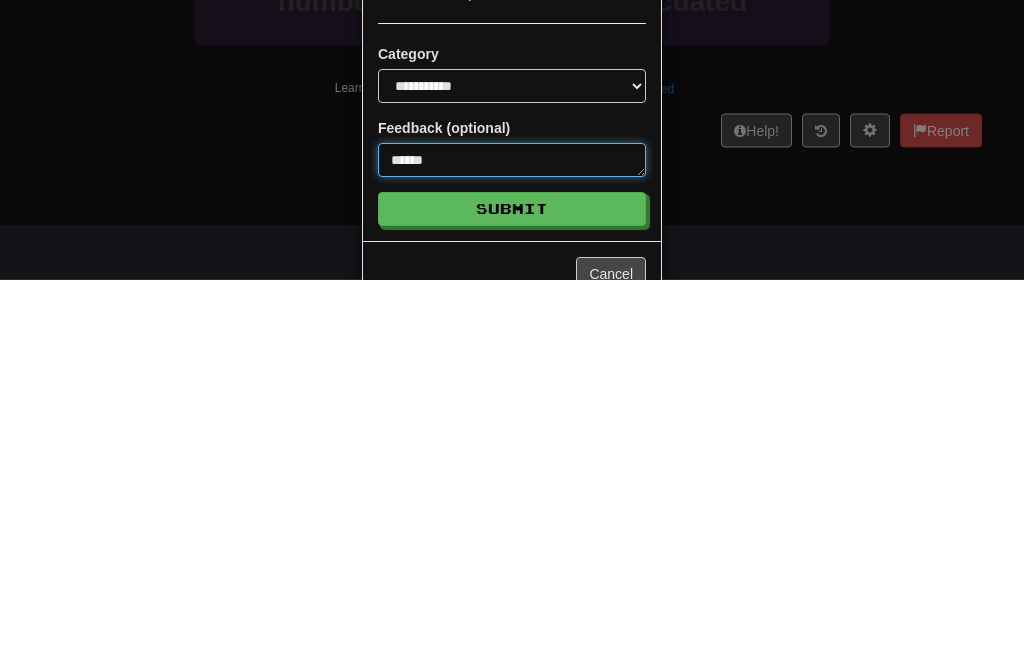 type on "*" 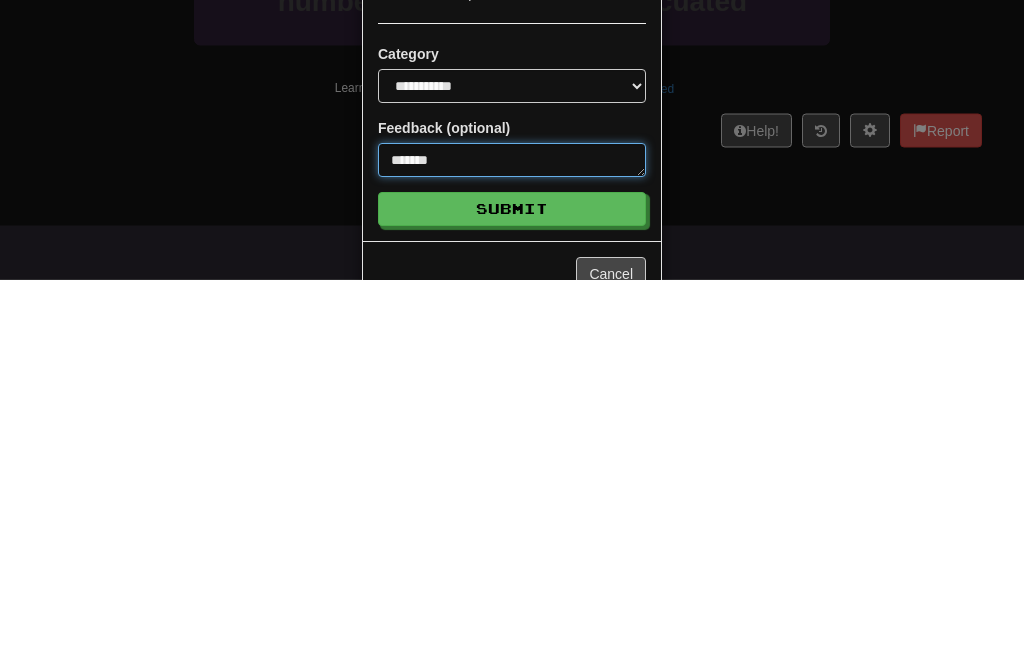 type on "*" 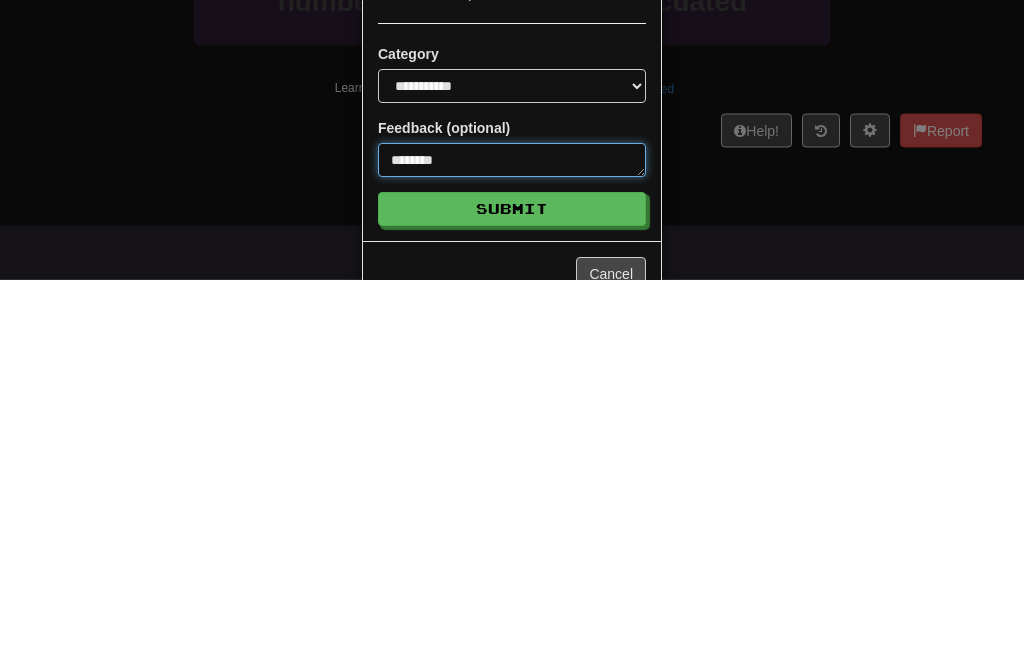 type on "*" 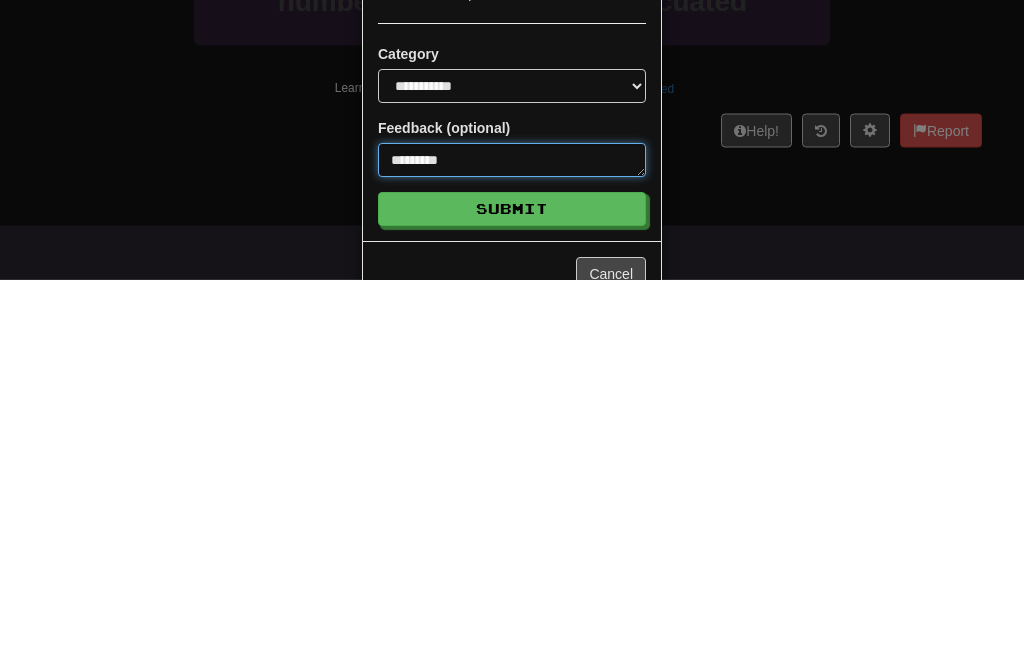 type on "*" 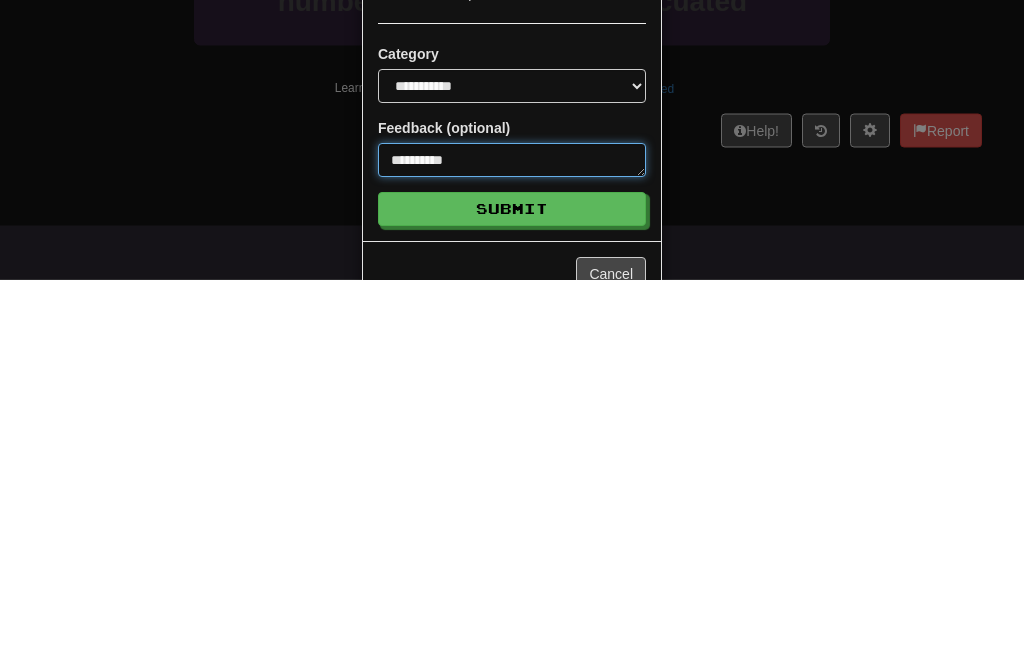 type on "**********" 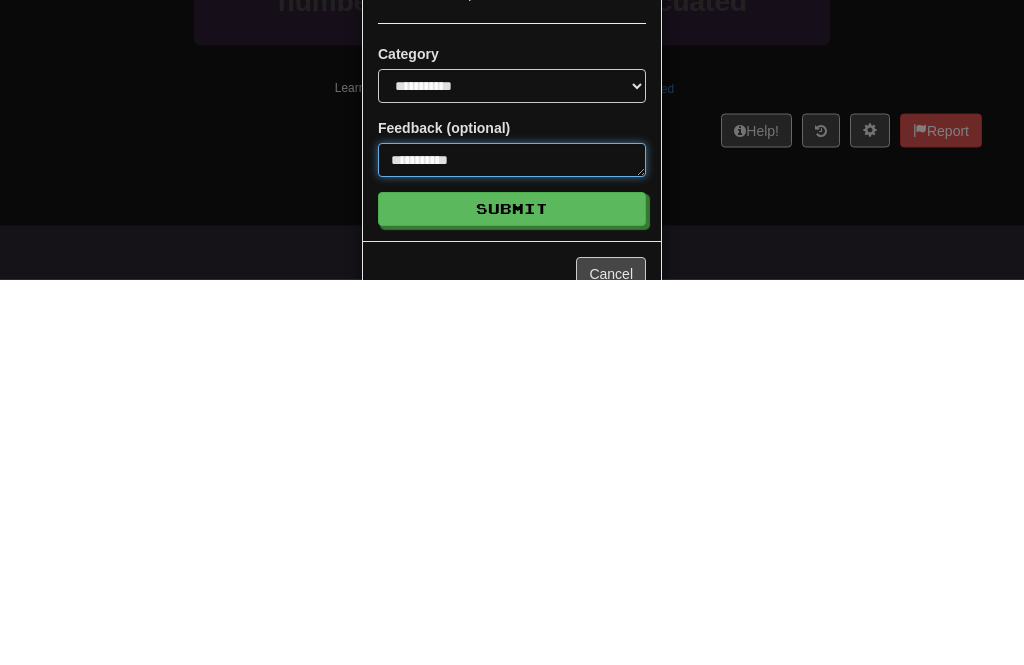 type on "**********" 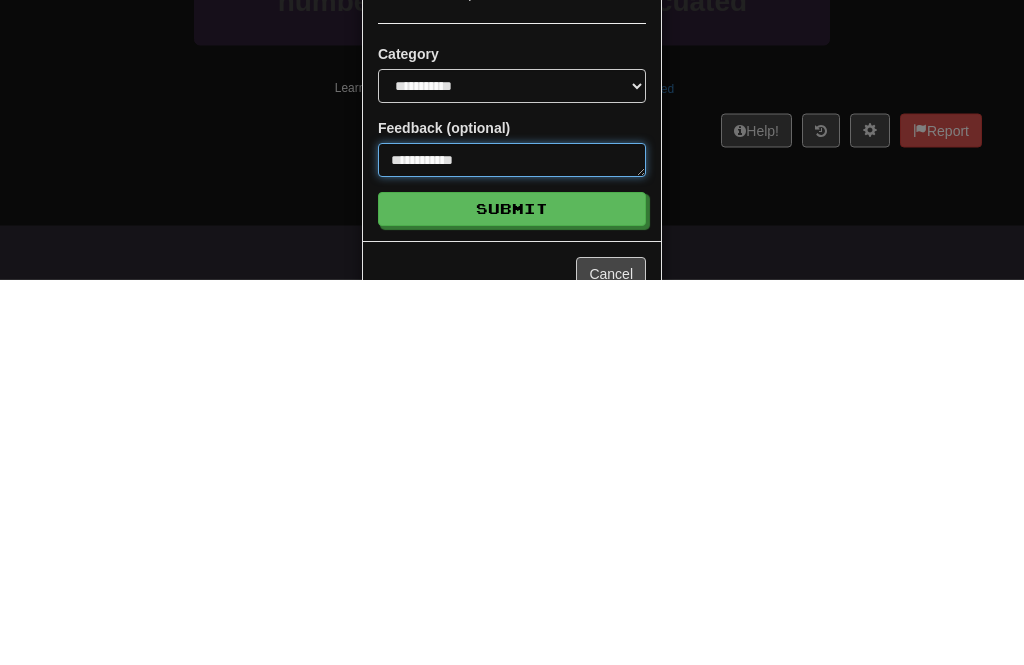 type on "**********" 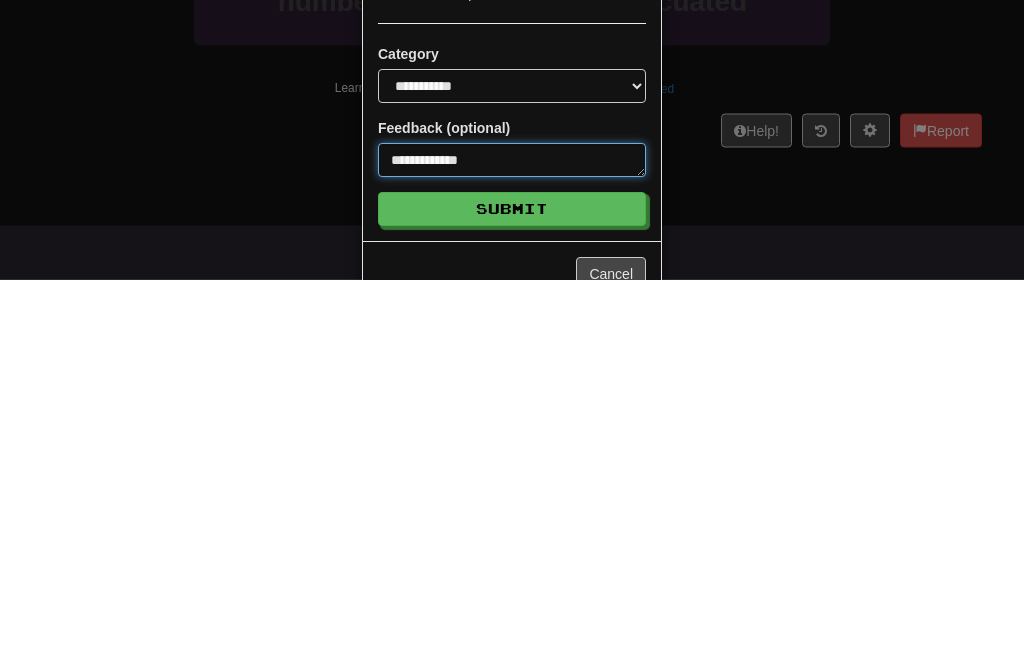 type on "**********" 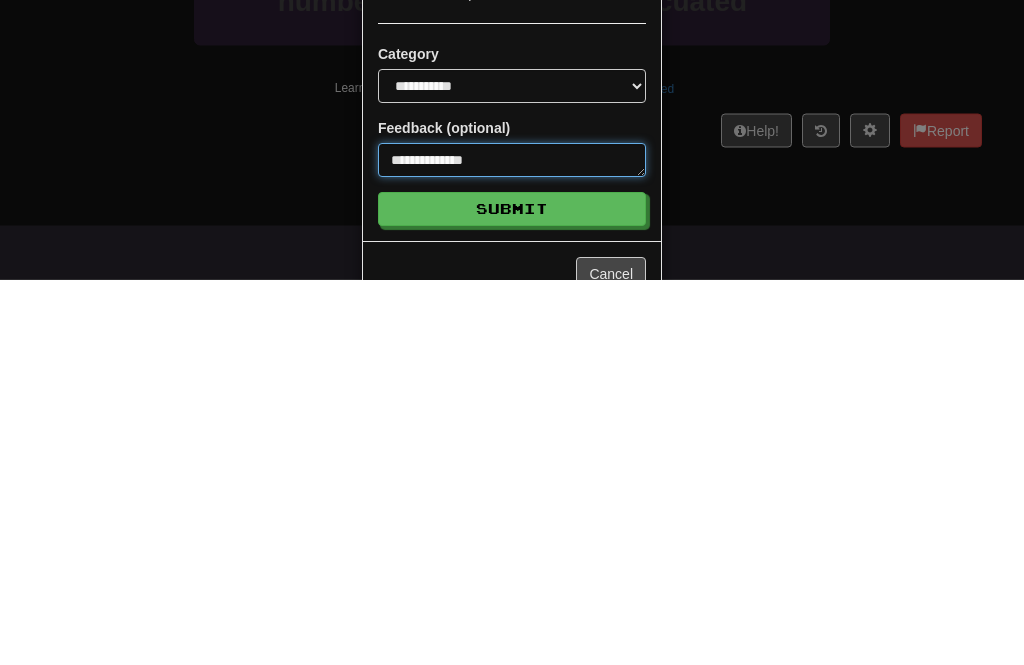 type on "**********" 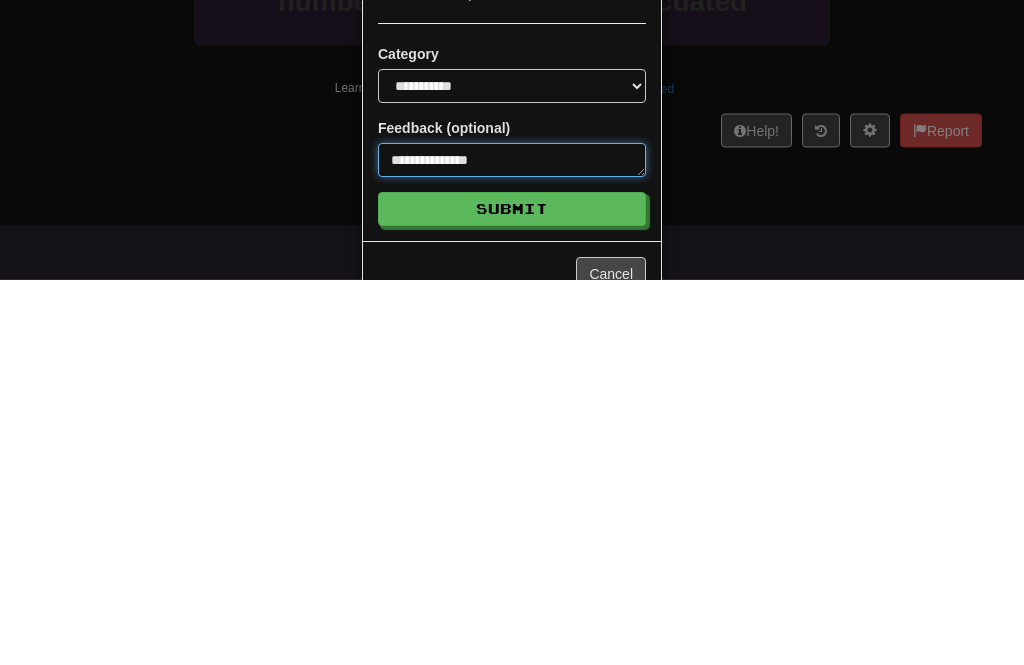 type on "*" 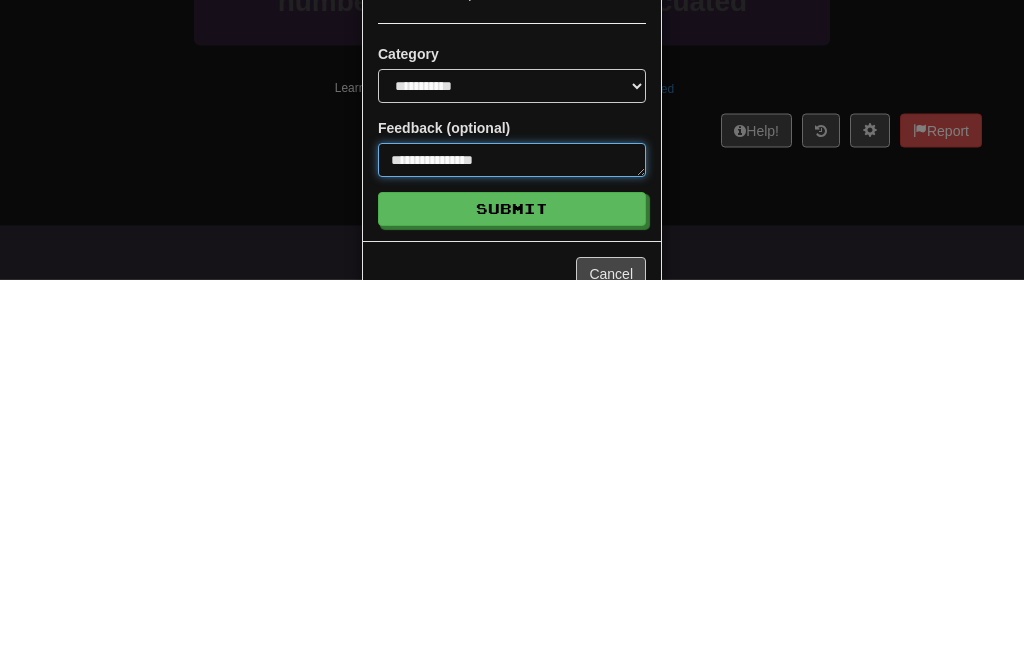 type on "**********" 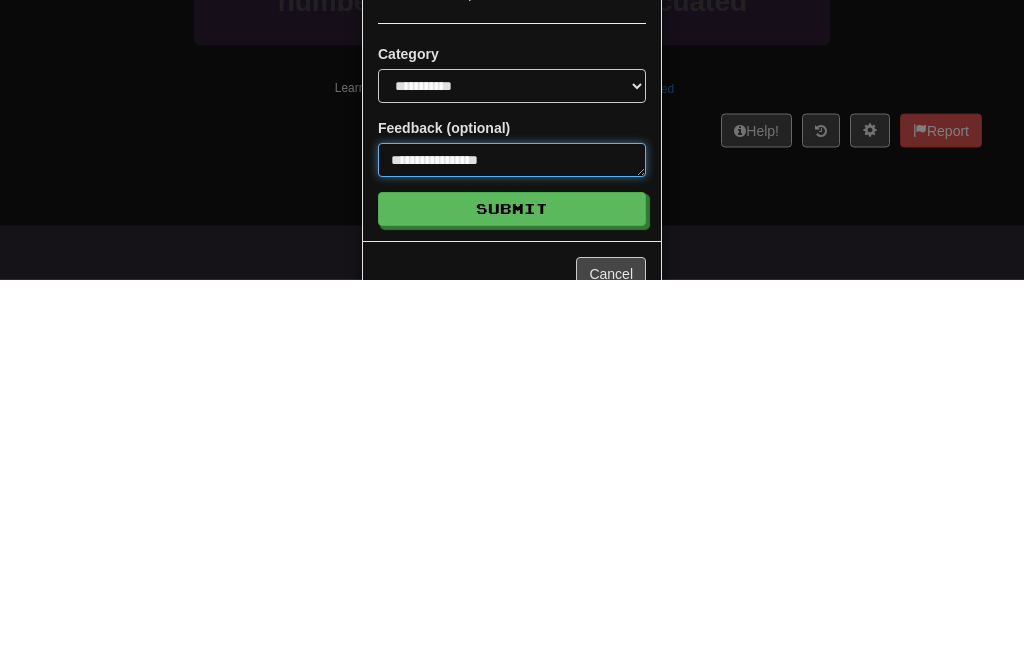 type on "**********" 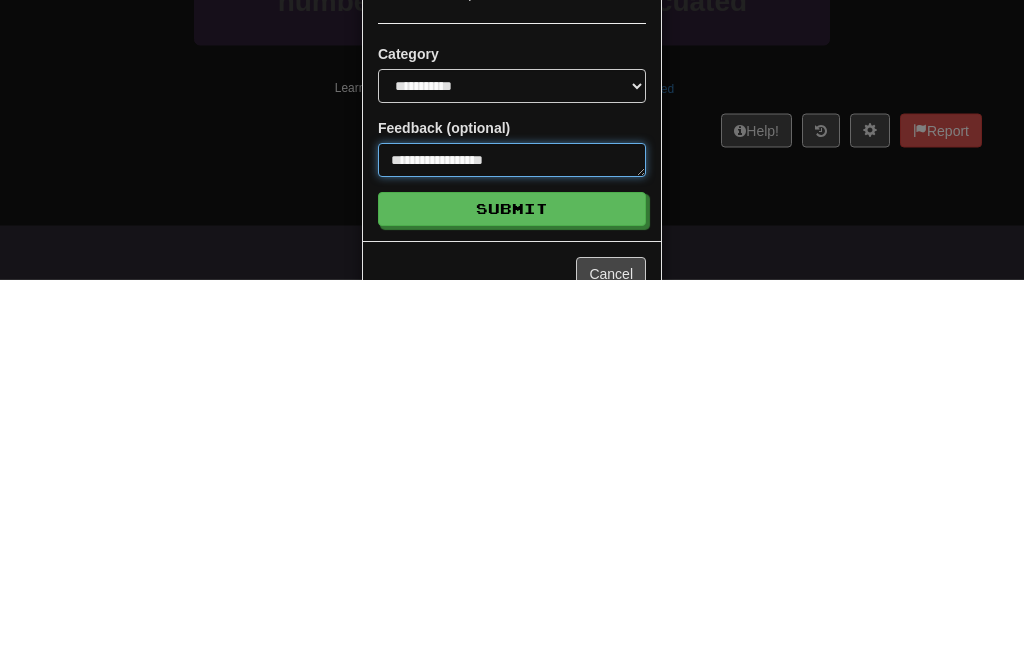 type on "**********" 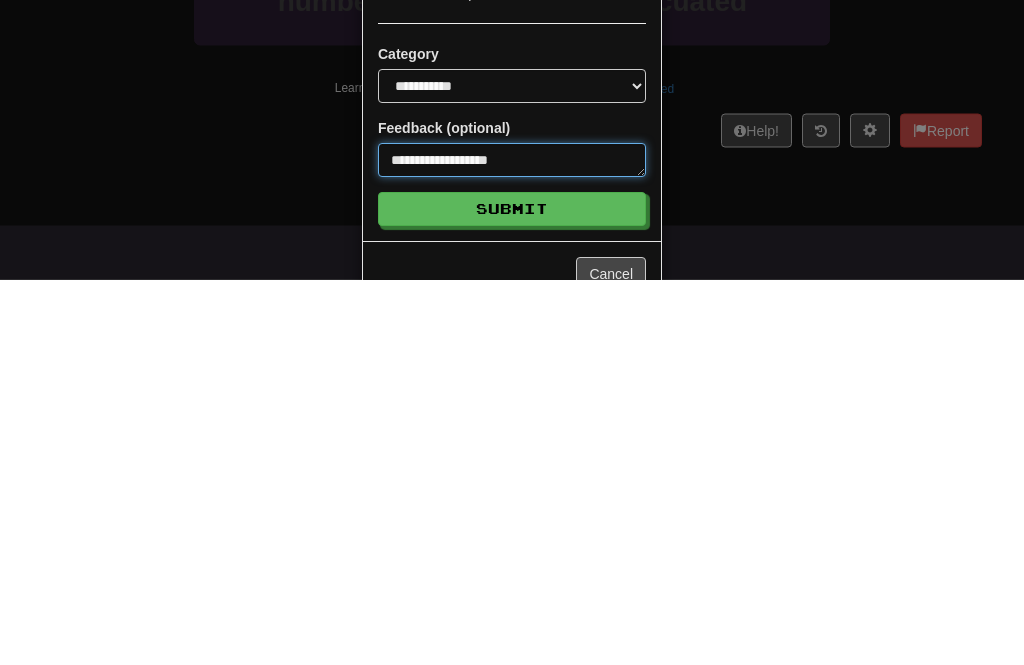 type on "**********" 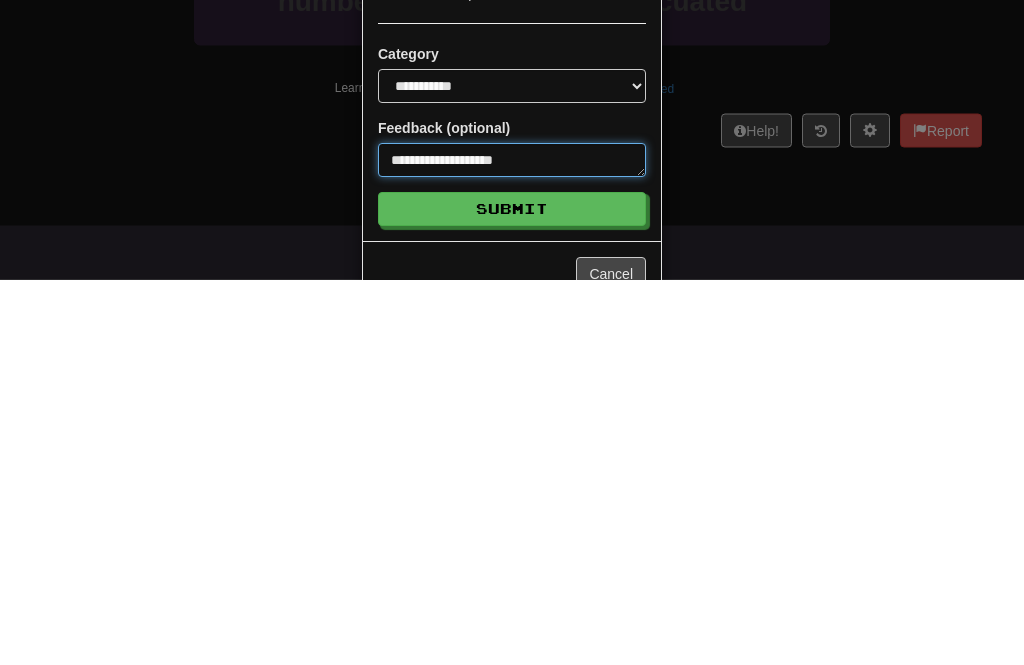 type on "**********" 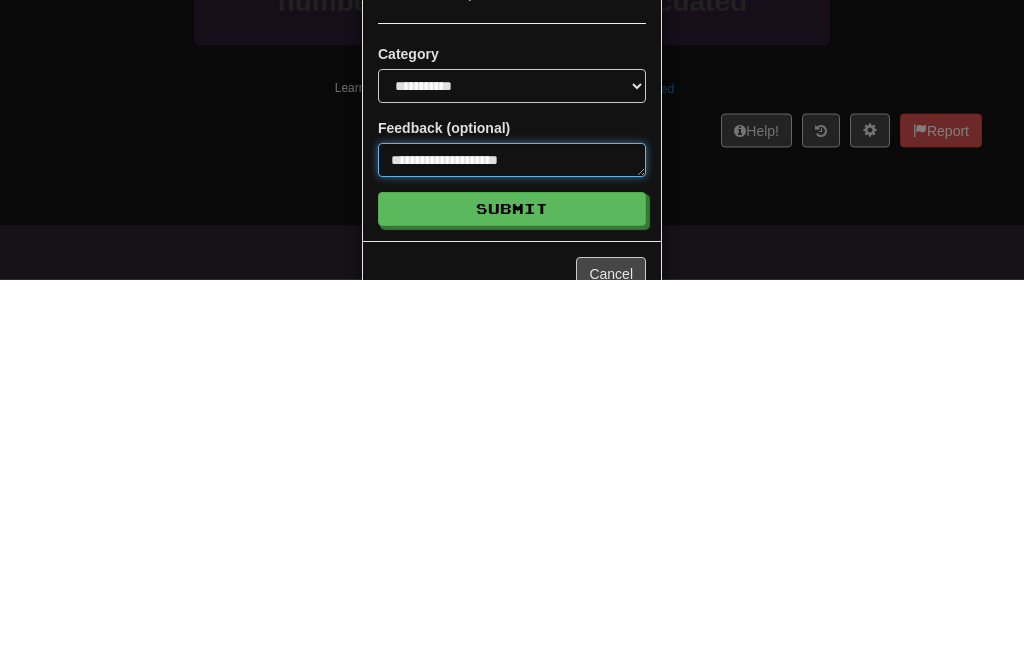 type on "**********" 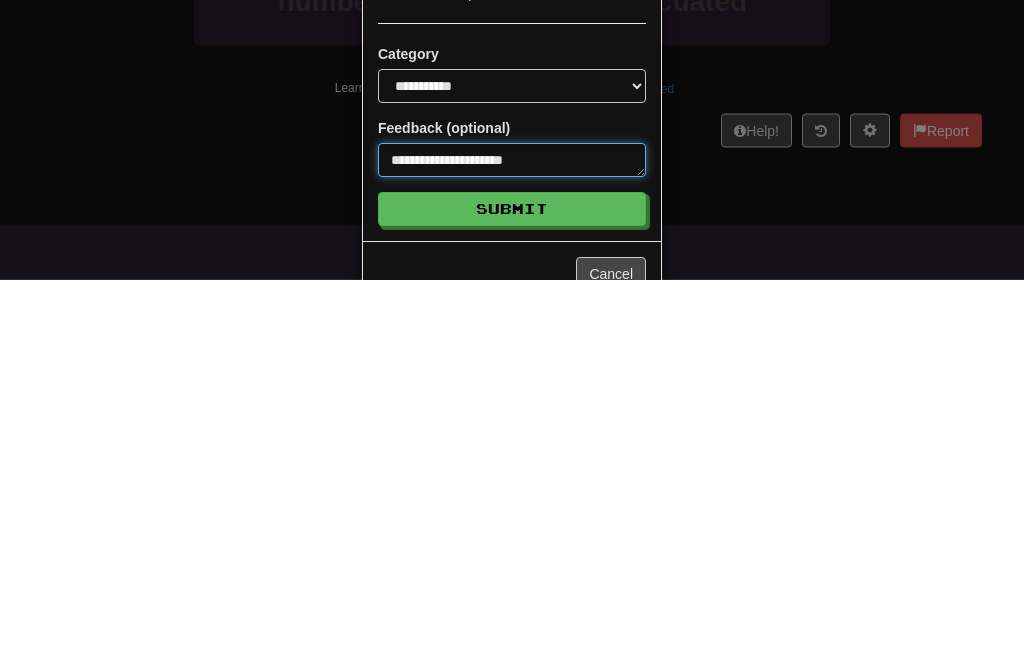 type on "**********" 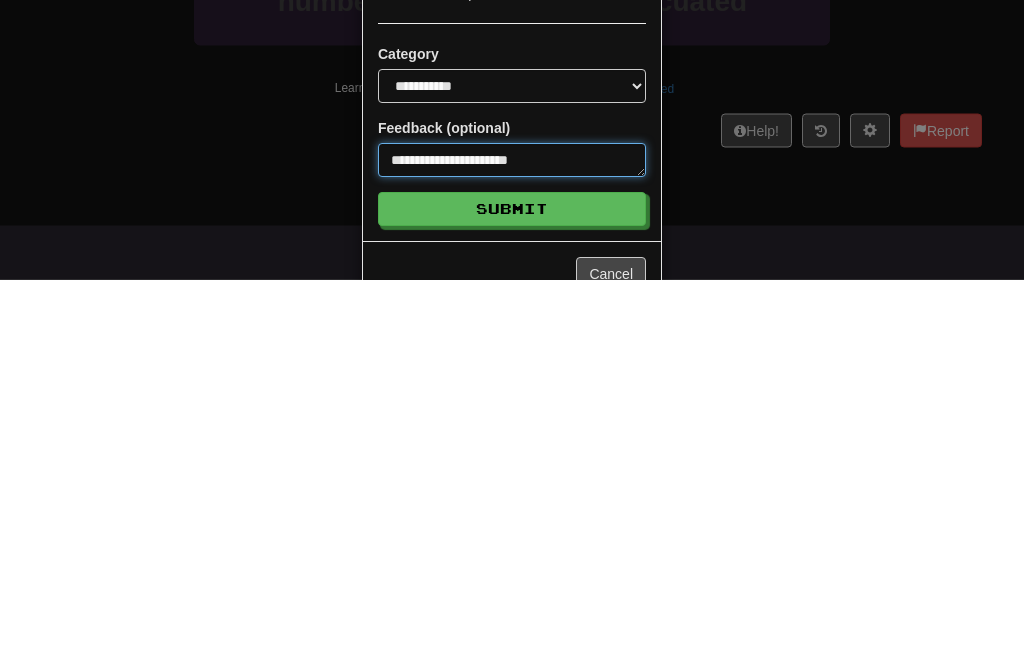 type on "**********" 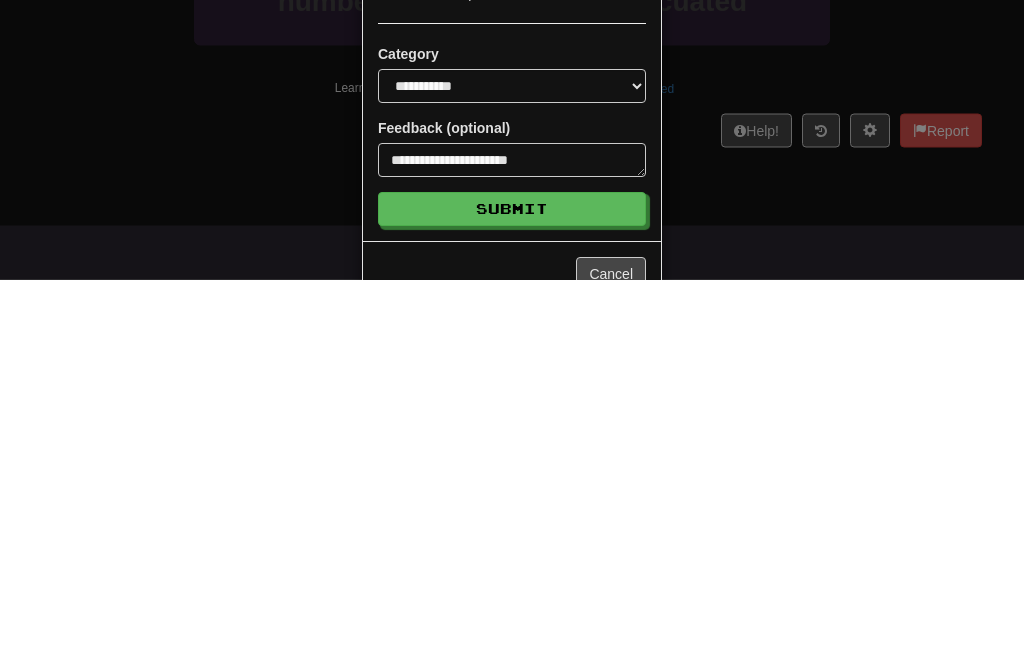 click on "Submit" at bounding box center [512, 595] 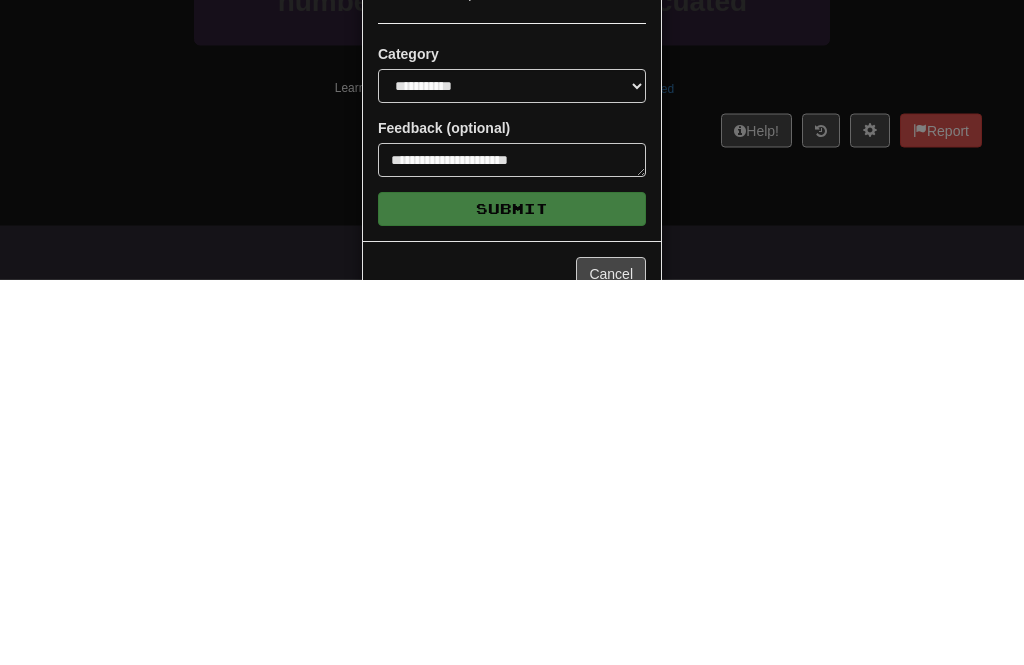 type on "*" 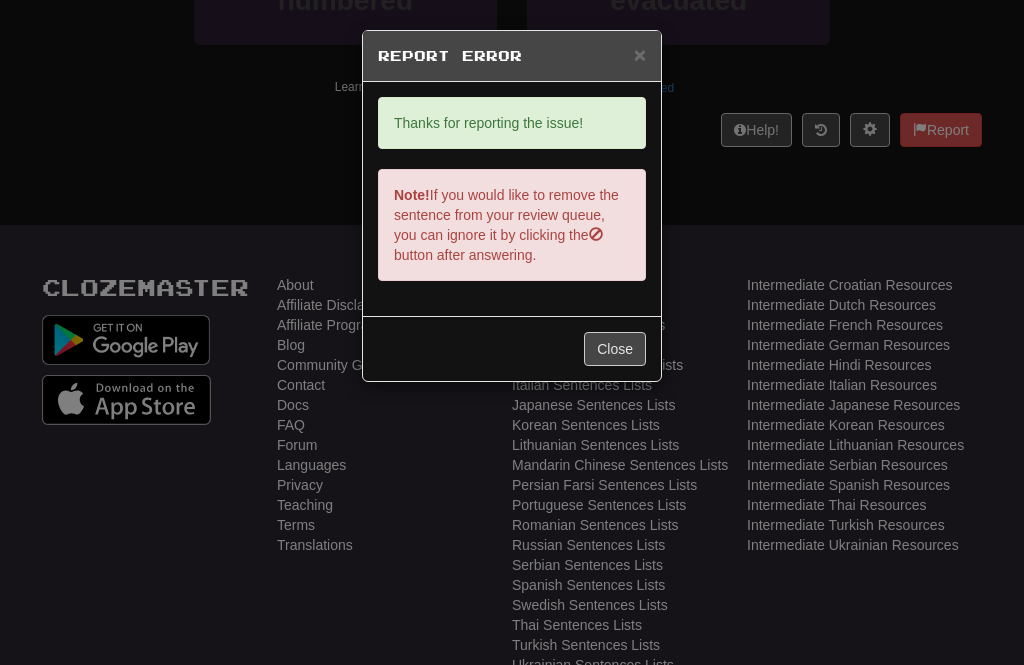 click on "Close" at bounding box center [615, 349] 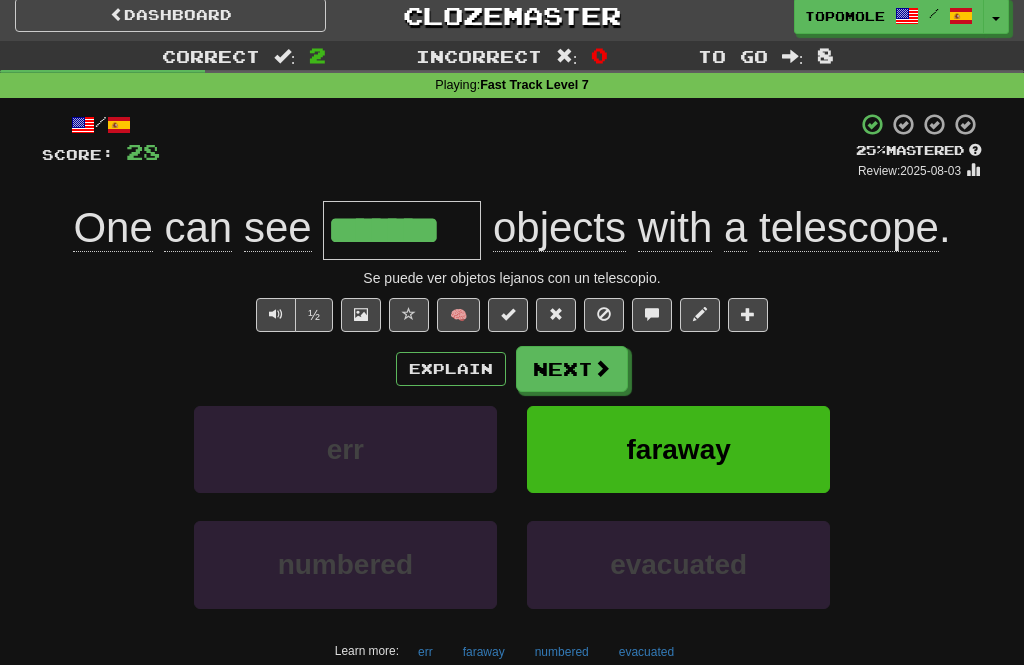 scroll, scrollTop: 0, scrollLeft: 0, axis: both 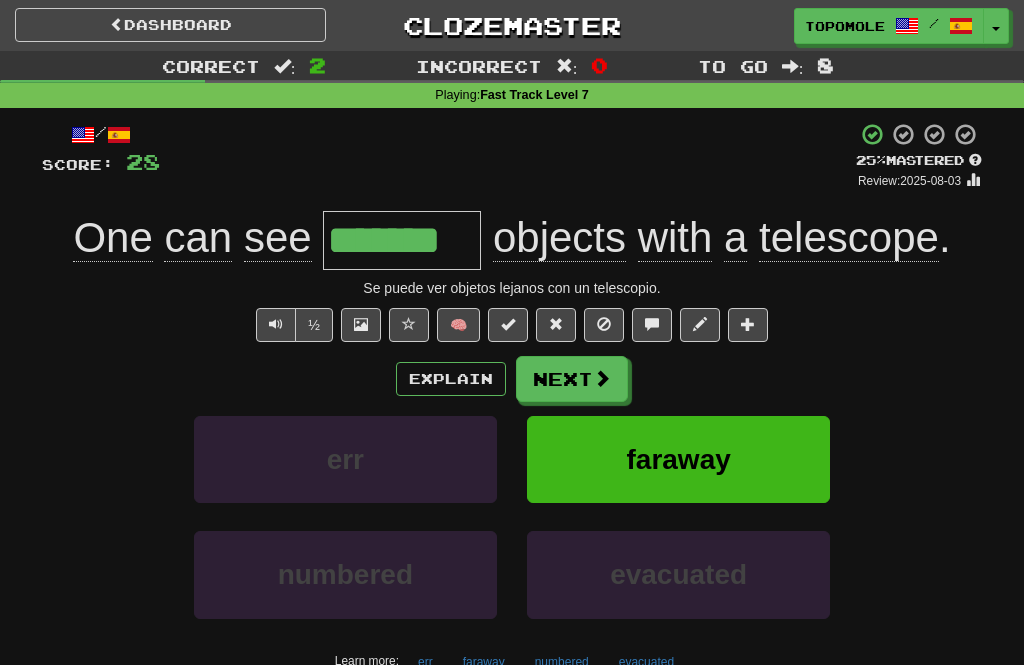 click on "Next" at bounding box center (572, 379) 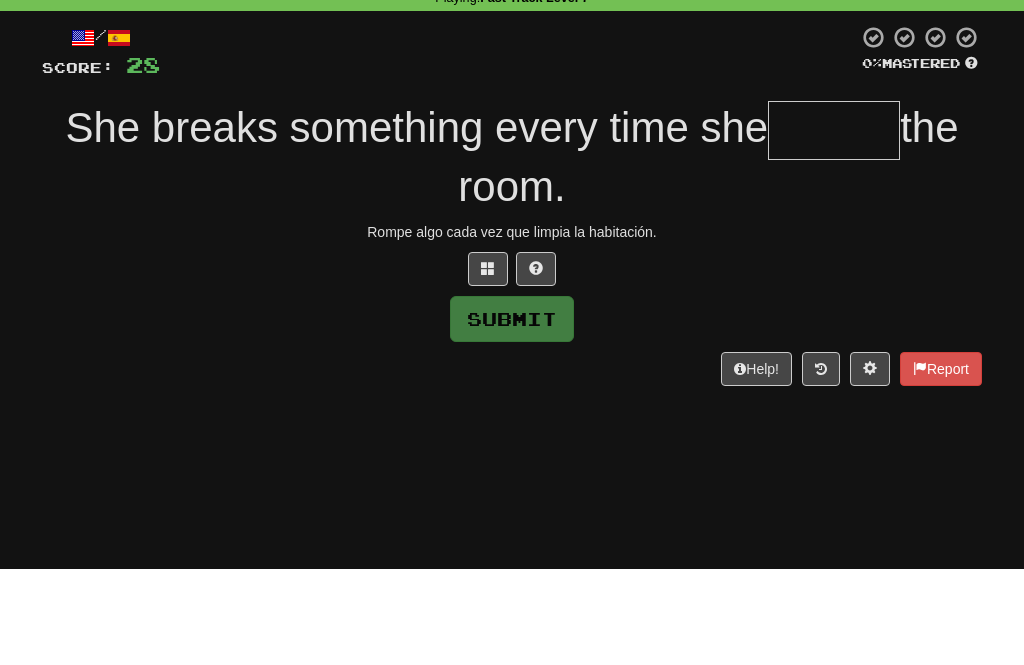 click at bounding box center [834, 227] 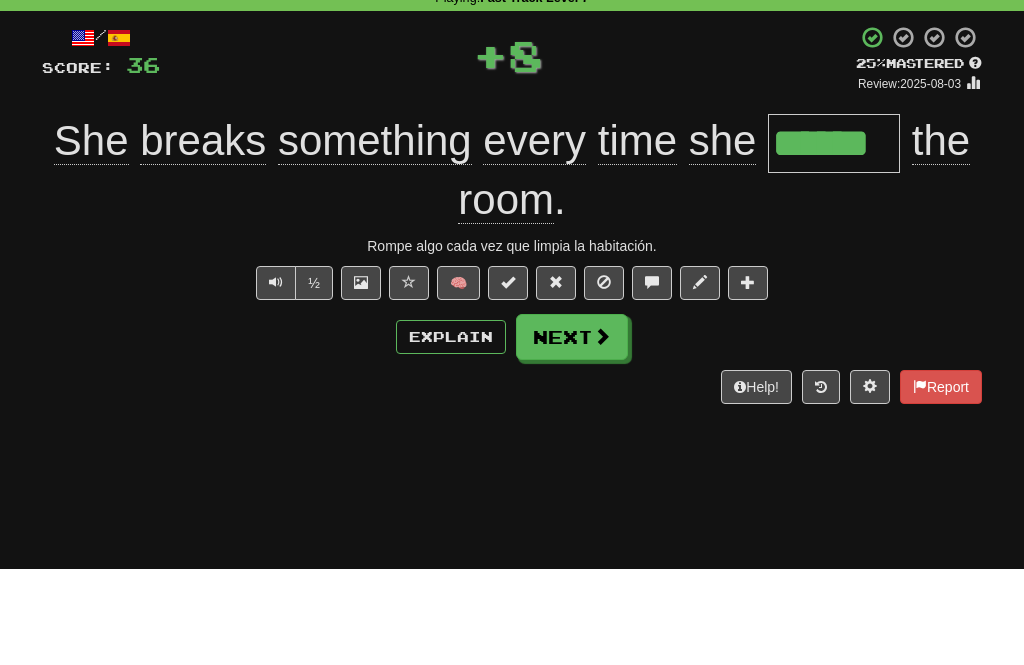 type on "******" 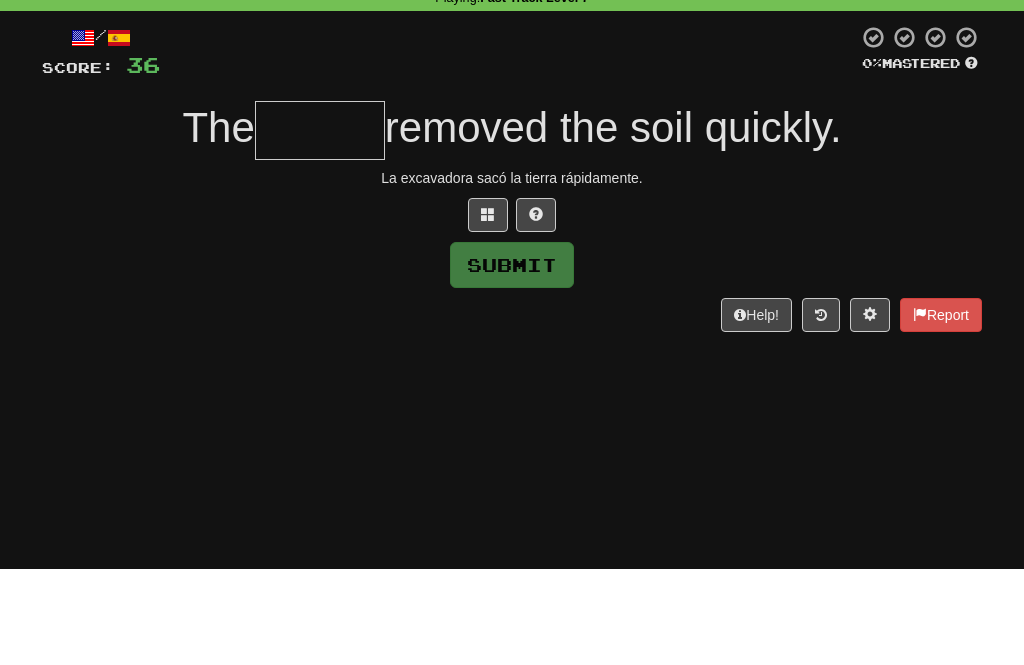 scroll, scrollTop: 96, scrollLeft: 0, axis: vertical 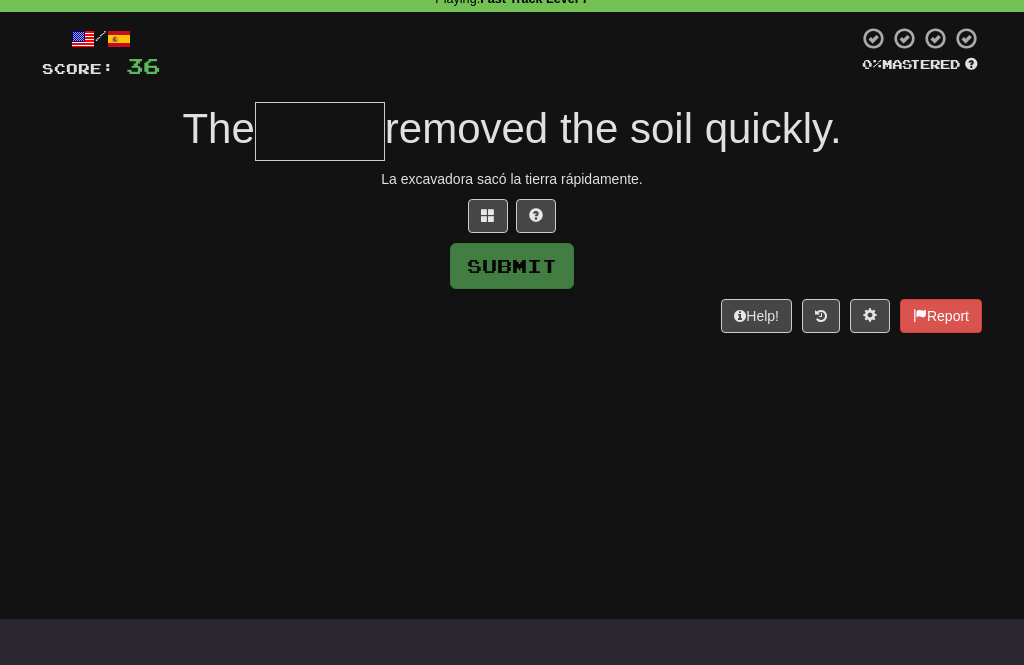 click at bounding box center [488, 216] 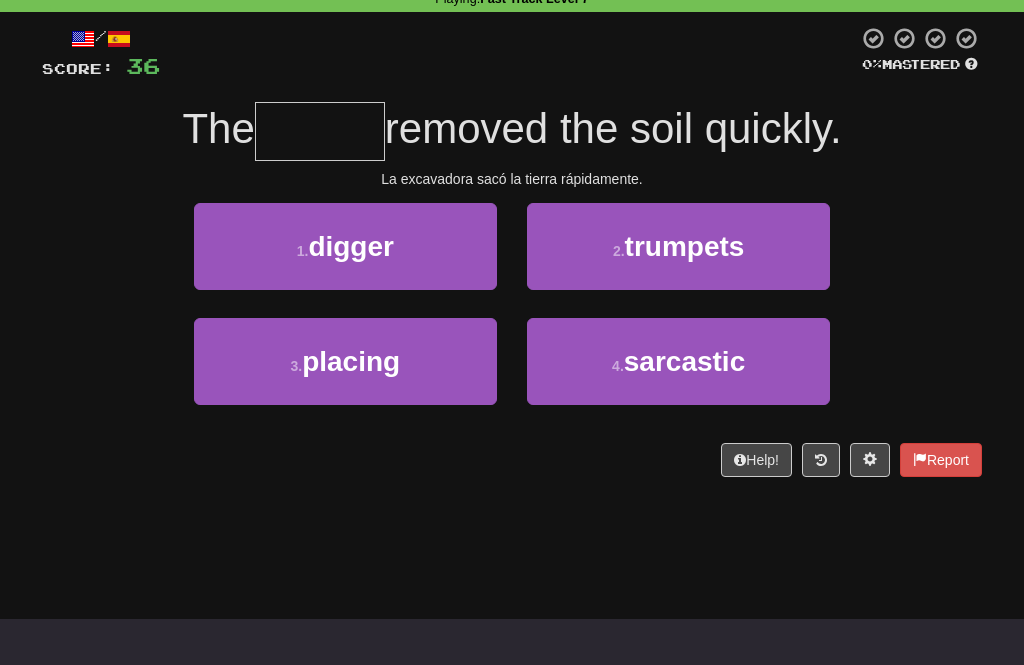click on "1 .  digger" at bounding box center [345, 246] 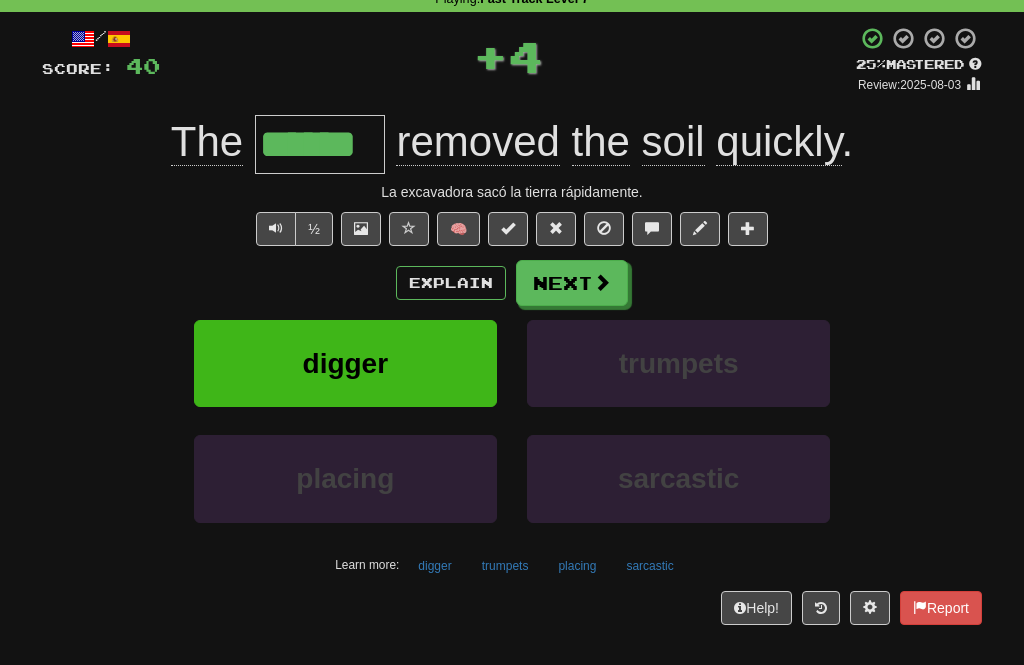 scroll, scrollTop: 97, scrollLeft: 0, axis: vertical 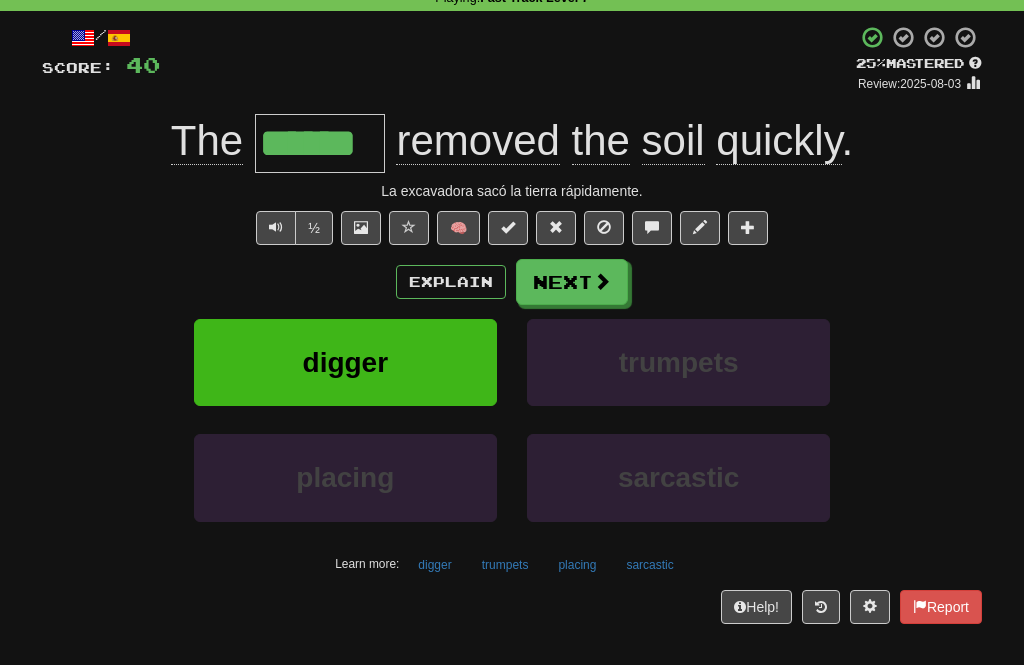 click on "Next" at bounding box center [572, 282] 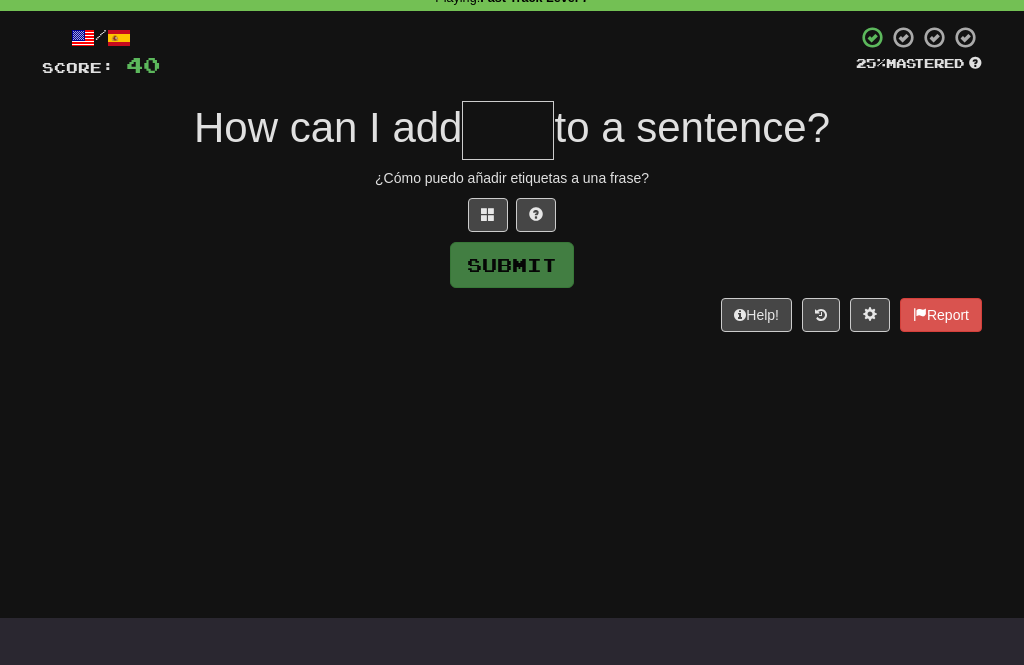 scroll, scrollTop: 96, scrollLeft: 0, axis: vertical 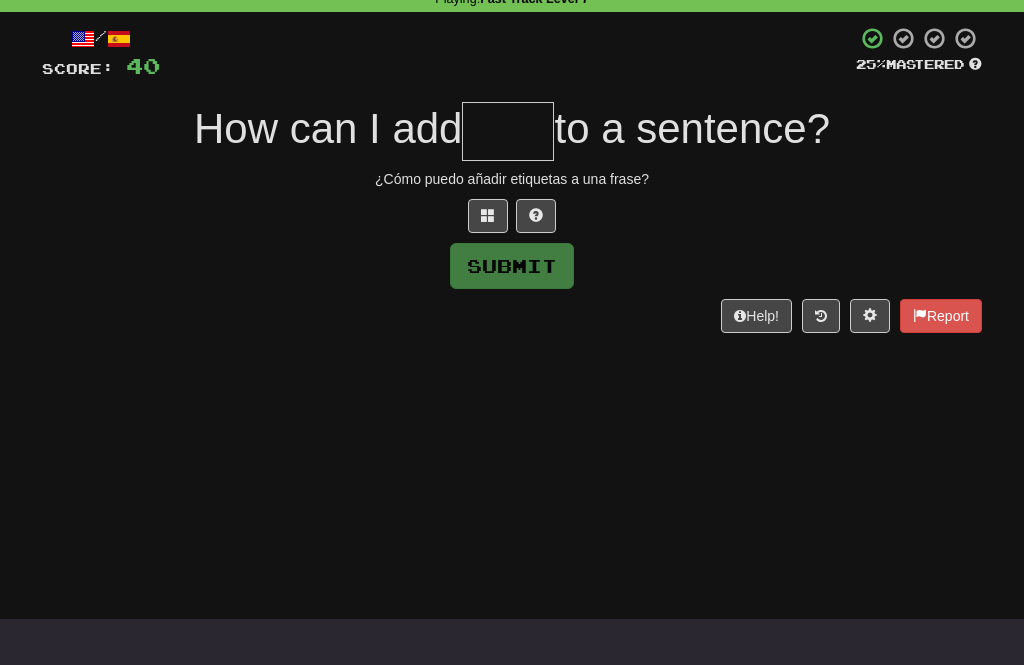 type on "*" 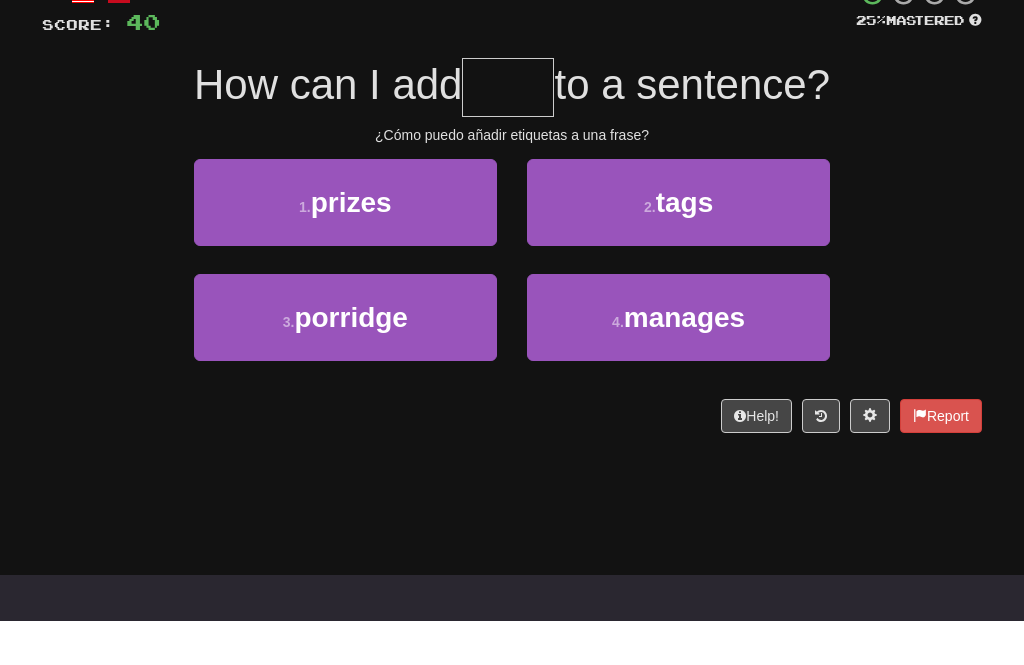 click on "tags" at bounding box center (685, 246) 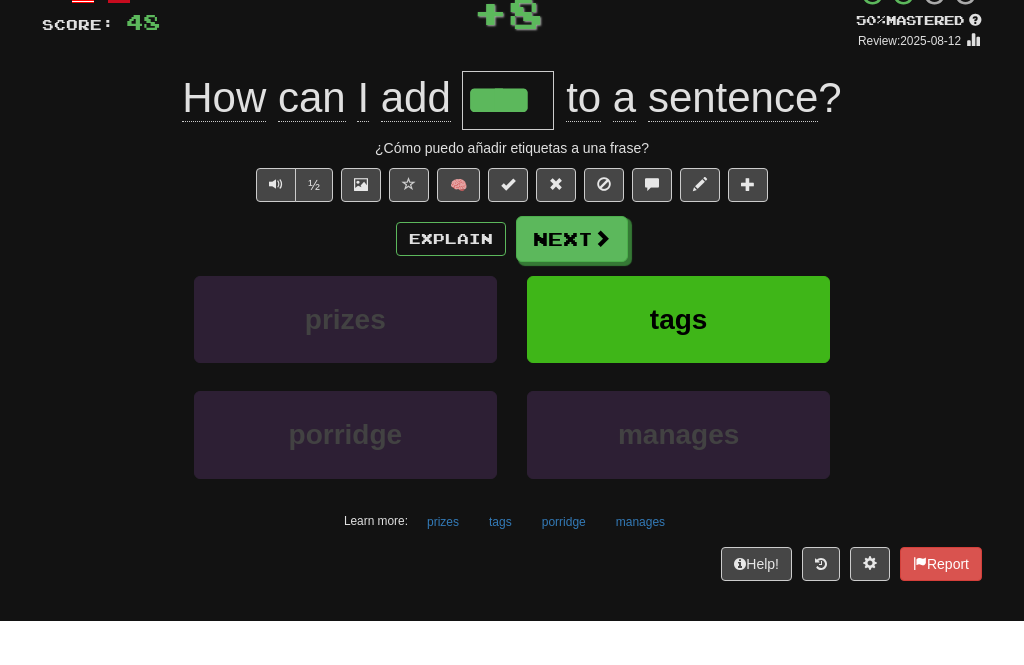 scroll, scrollTop: 141, scrollLeft: 0, axis: vertical 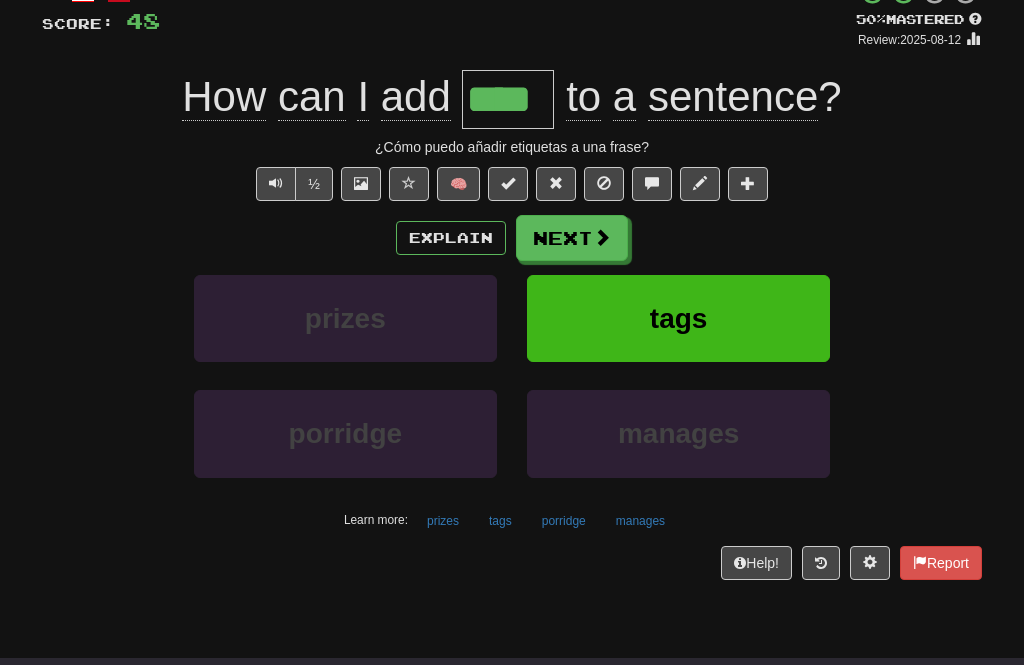 click on "Next" at bounding box center [572, 238] 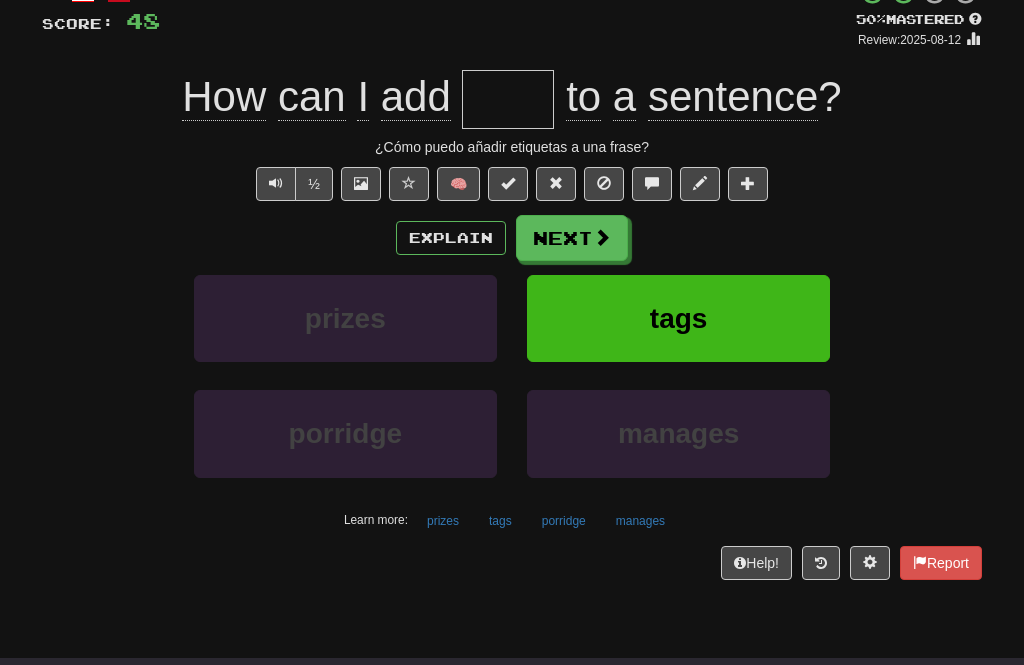 scroll, scrollTop: 140, scrollLeft: 0, axis: vertical 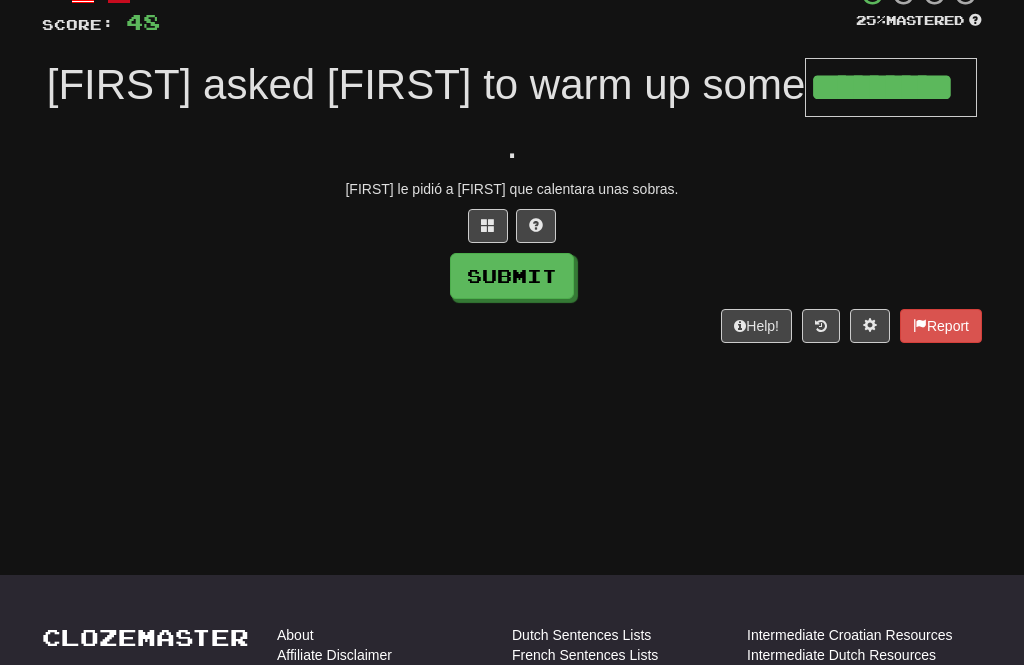 type on "*********" 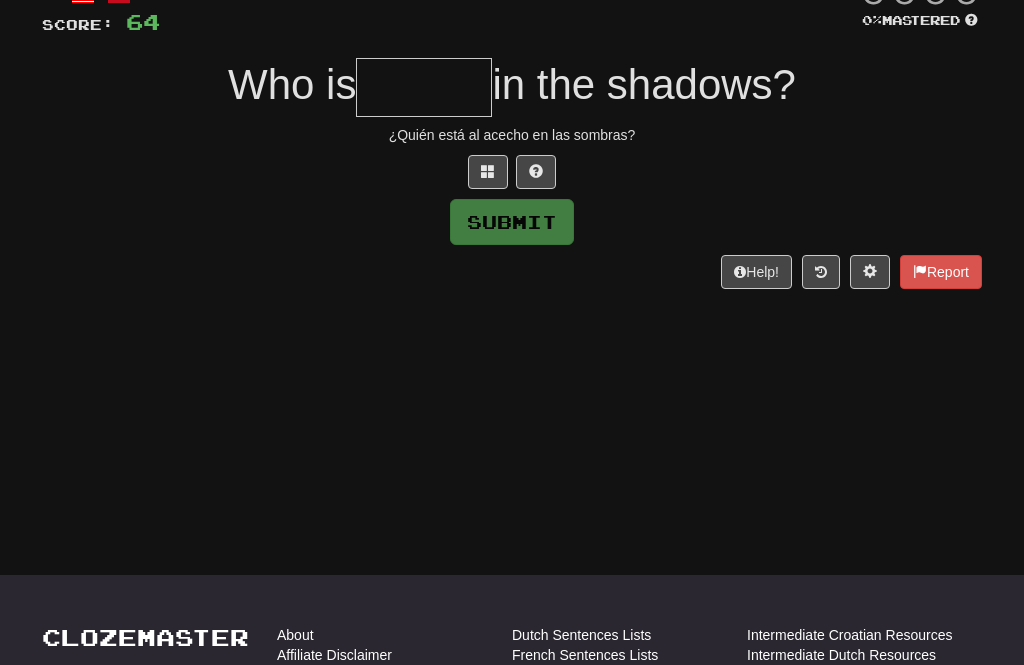 click at bounding box center [488, 171] 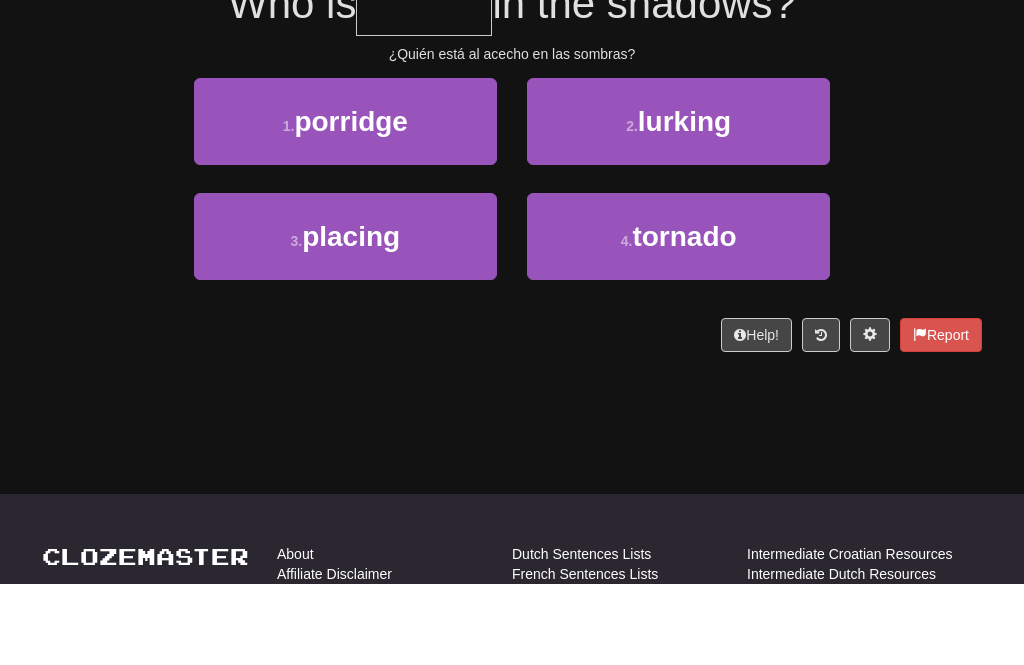 click on "lurking" at bounding box center (684, 202) 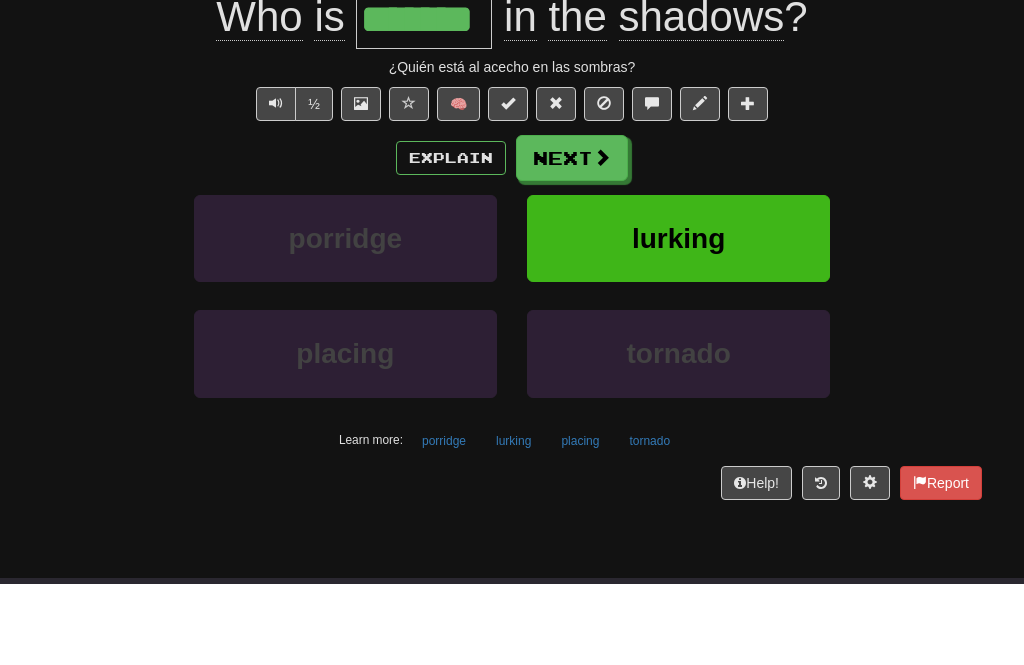 scroll, scrollTop: 222, scrollLeft: 0, axis: vertical 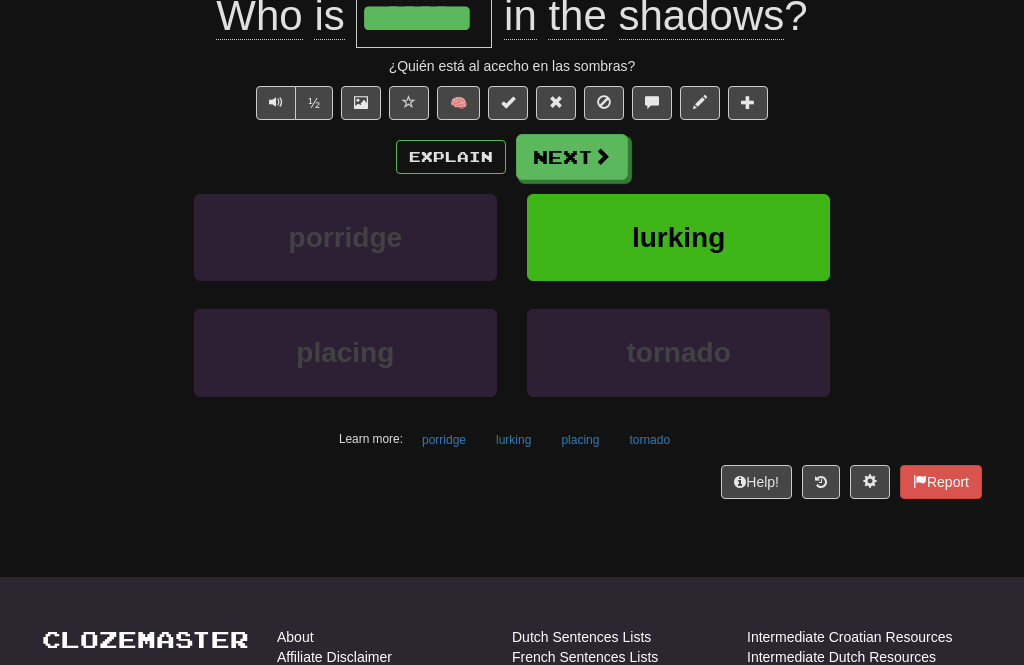 click on "Next" at bounding box center (572, 157) 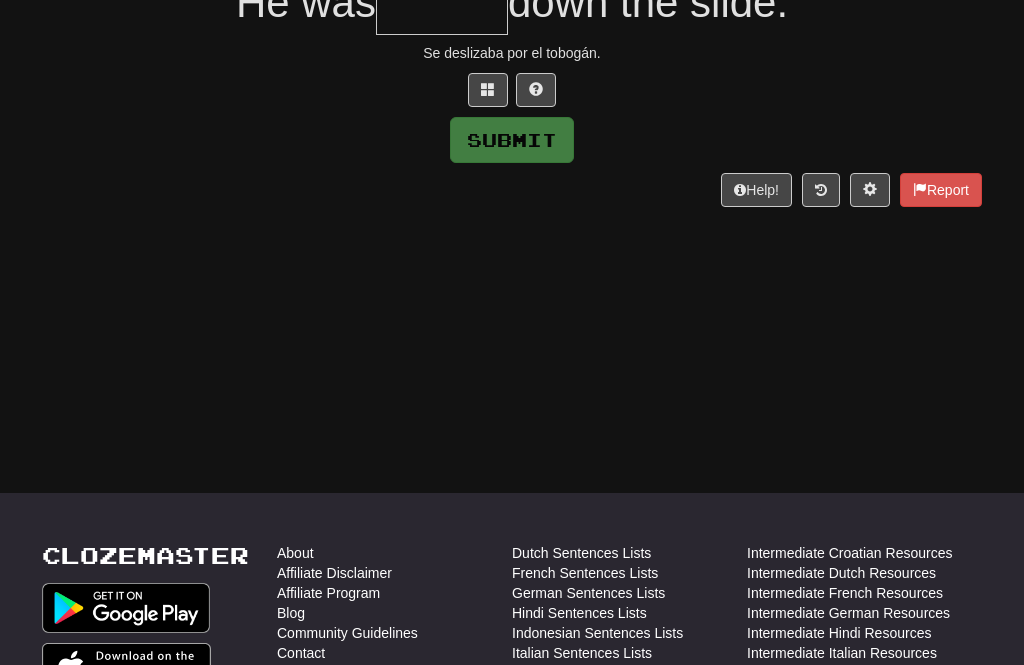 scroll, scrollTop: 64, scrollLeft: 0, axis: vertical 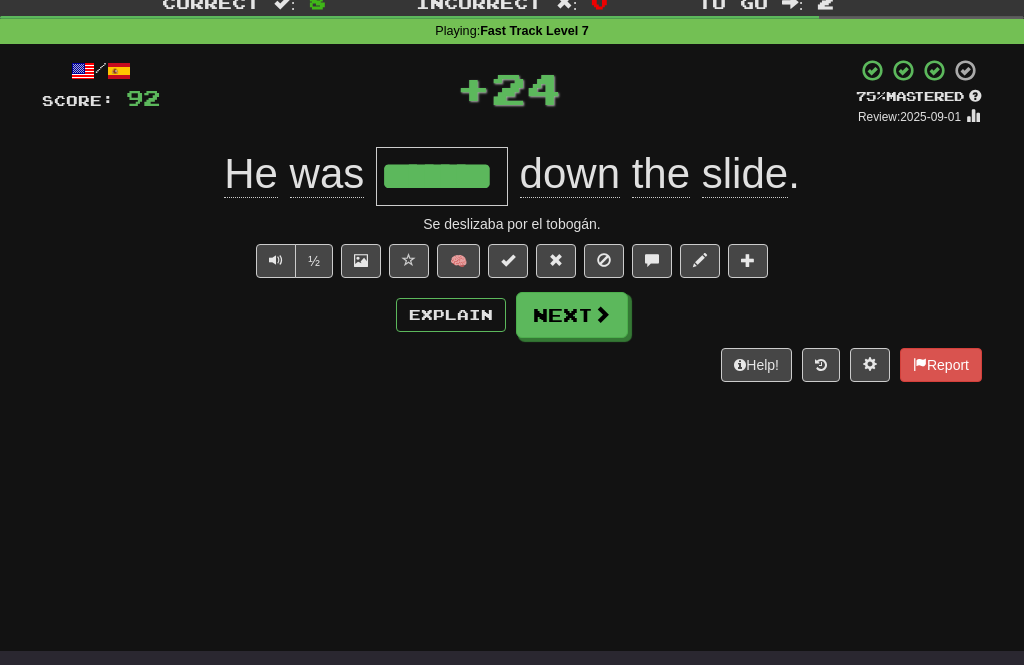type on "*******" 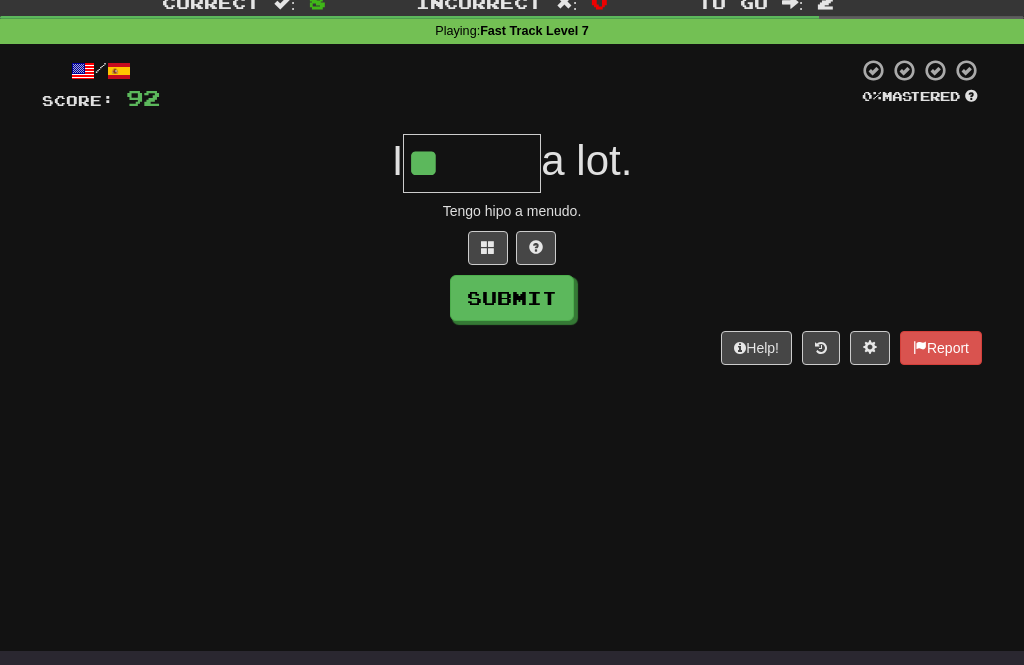 click at bounding box center [488, 247] 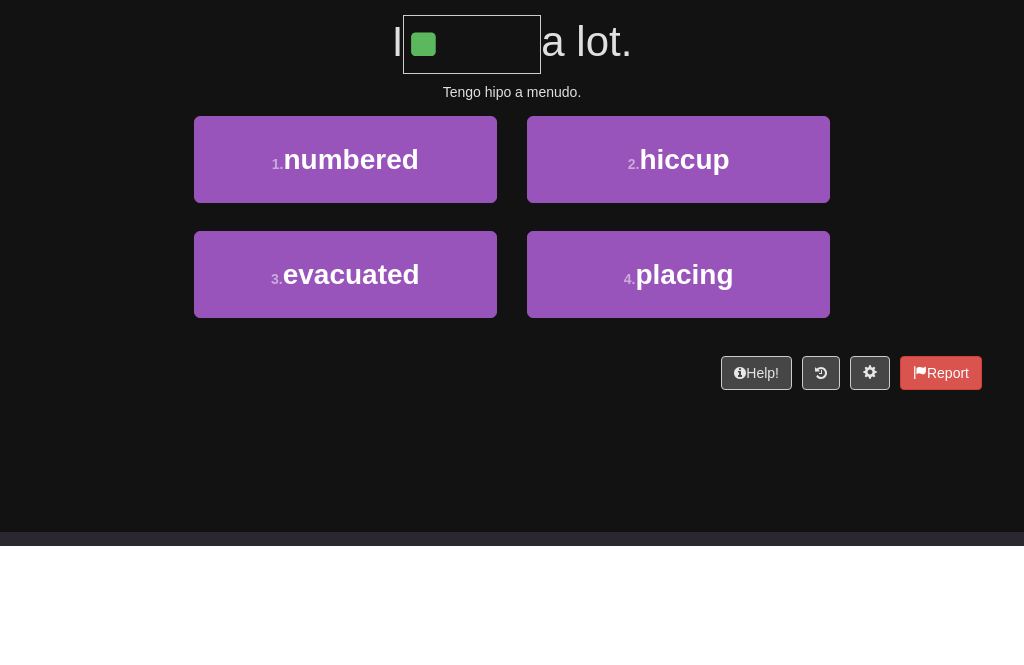 click on "hiccup" at bounding box center [684, 278] 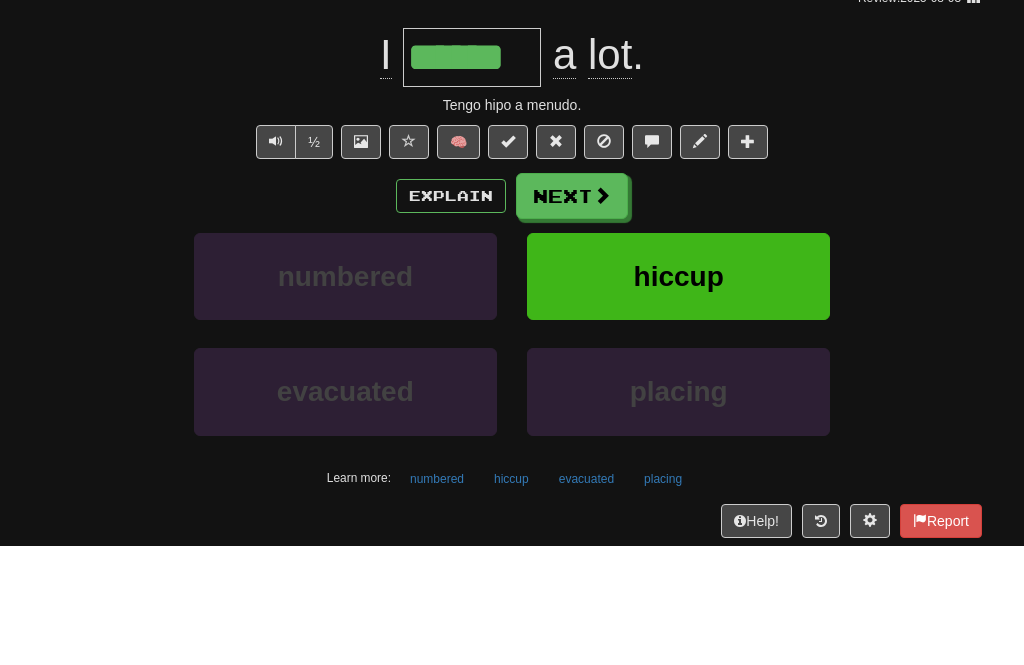 scroll, scrollTop: 184, scrollLeft: 0, axis: vertical 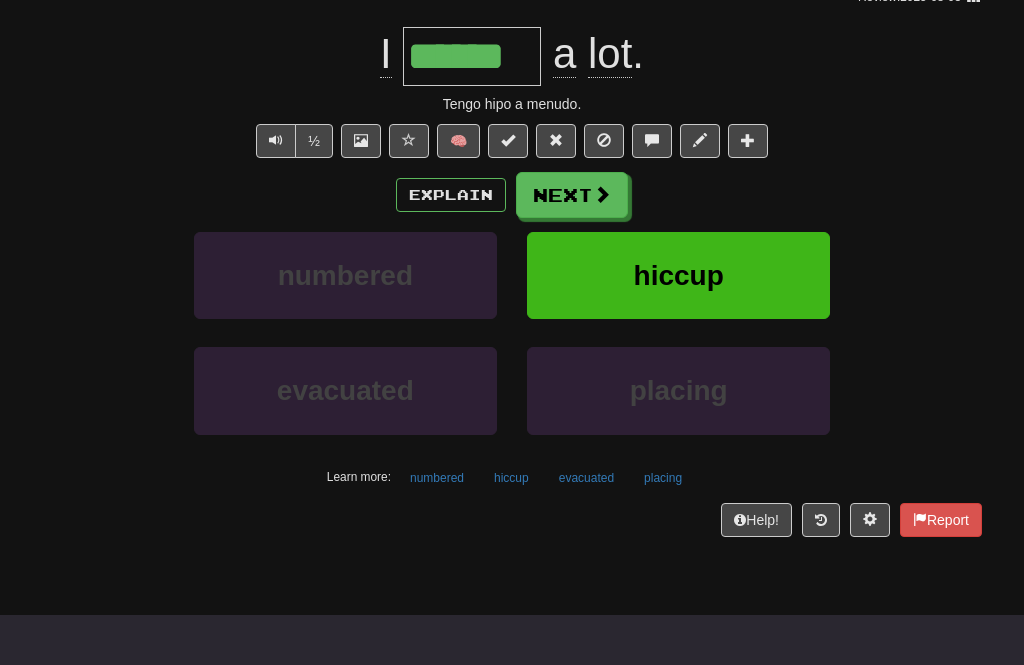 click on "Next" at bounding box center (572, 195) 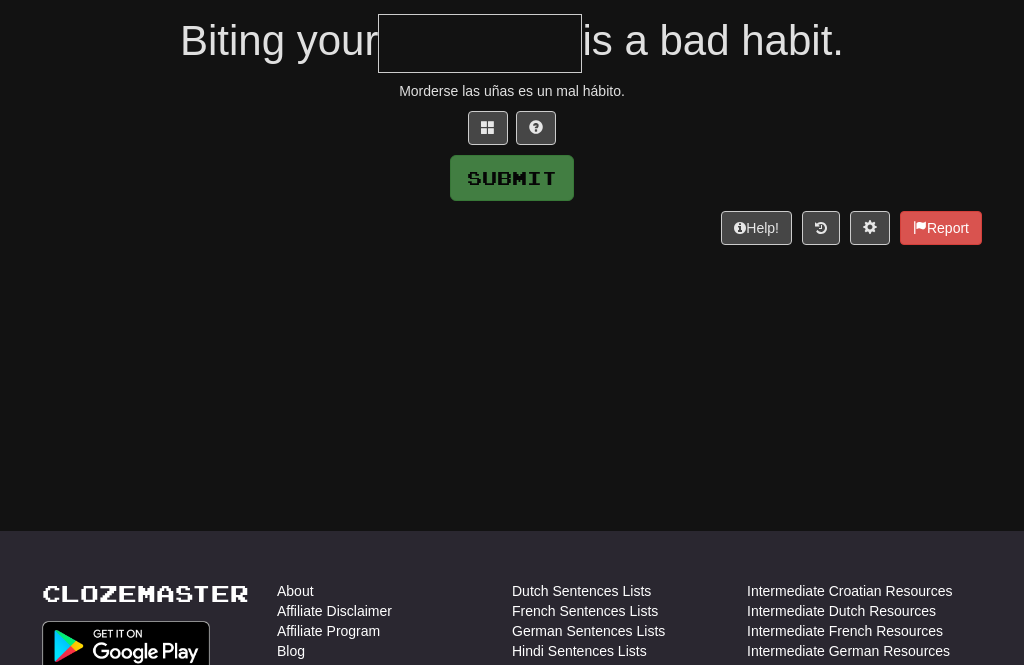 scroll, scrollTop: 183, scrollLeft: 0, axis: vertical 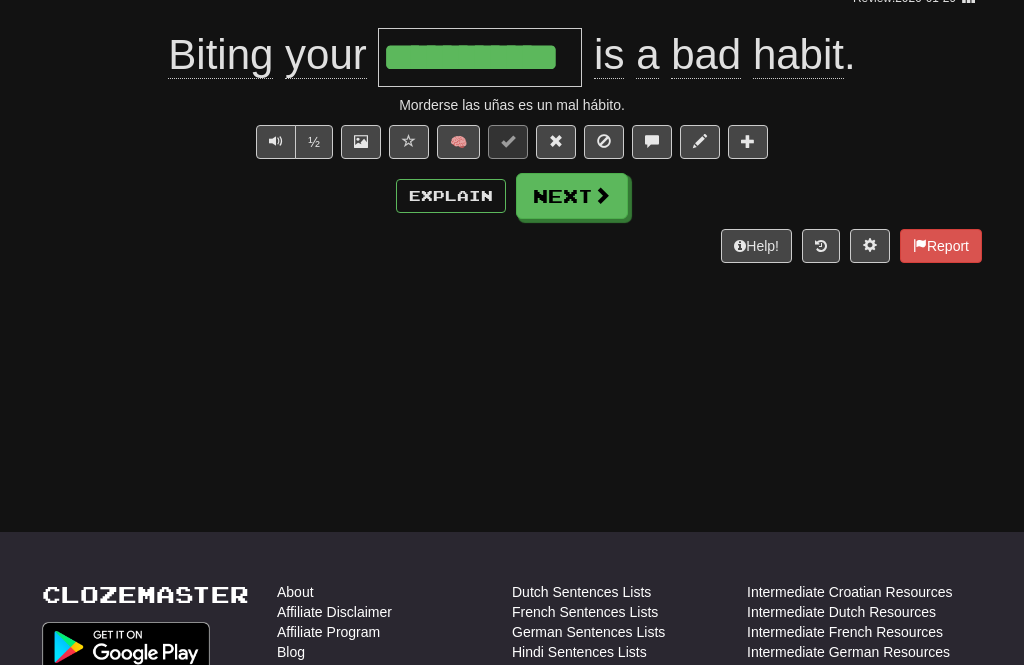 type on "**********" 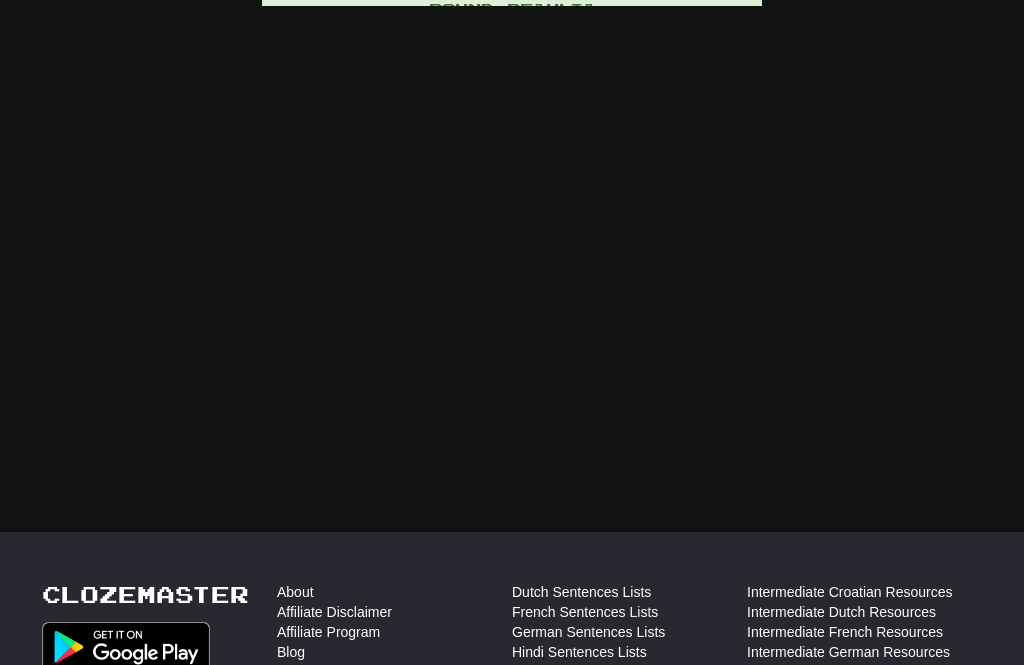 scroll, scrollTop: 184, scrollLeft: 0, axis: vertical 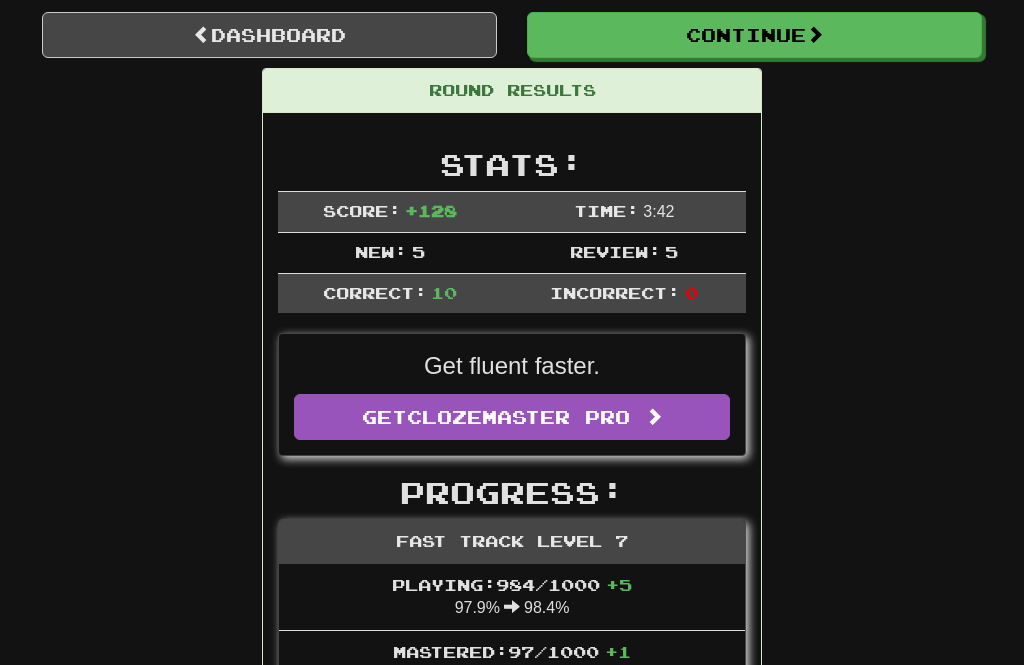 click on "Continue" at bounding box center [754, 35] 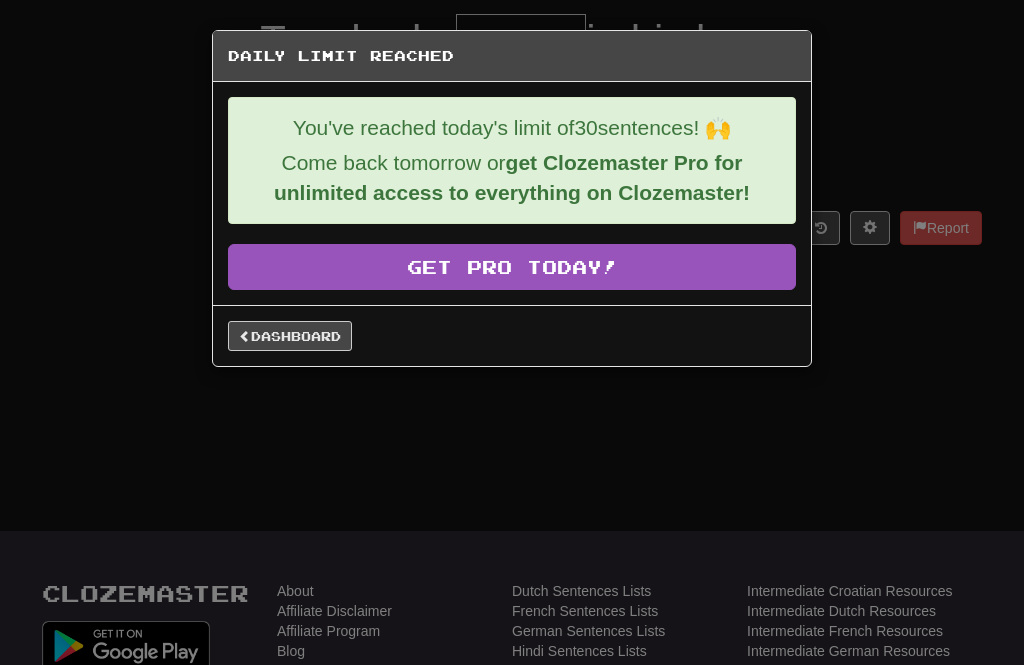 click on "Dashboard" at bounding box center (290, 336) 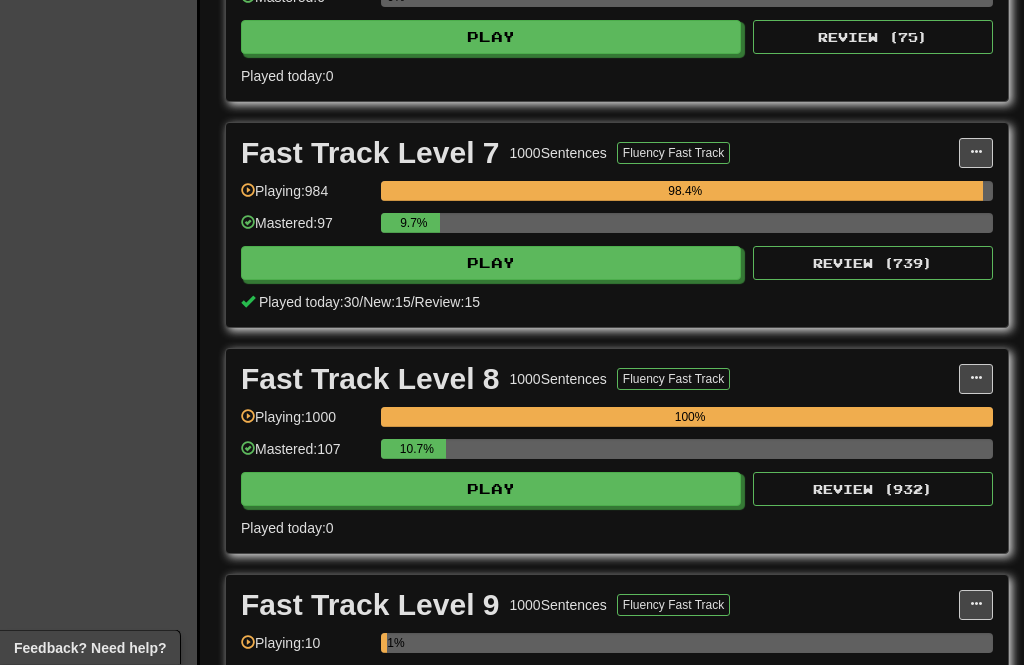 scroll, scrollTop: 1486, scrollLeft: 0, axis: vertical 